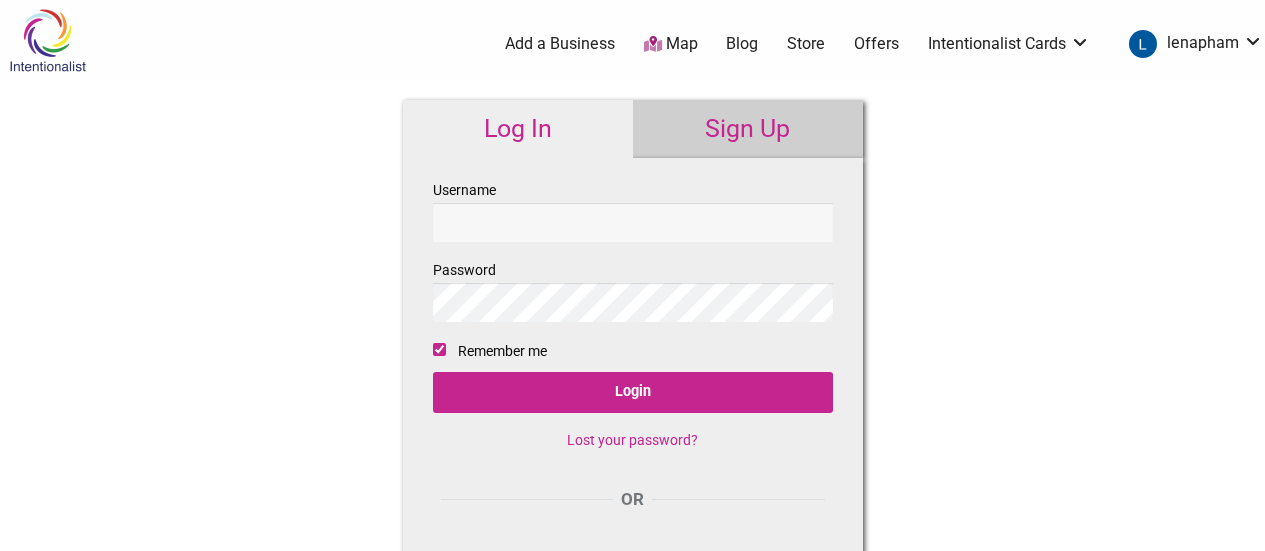 scroll, scrollTop: 0, scrollLeft: 0, axis: both 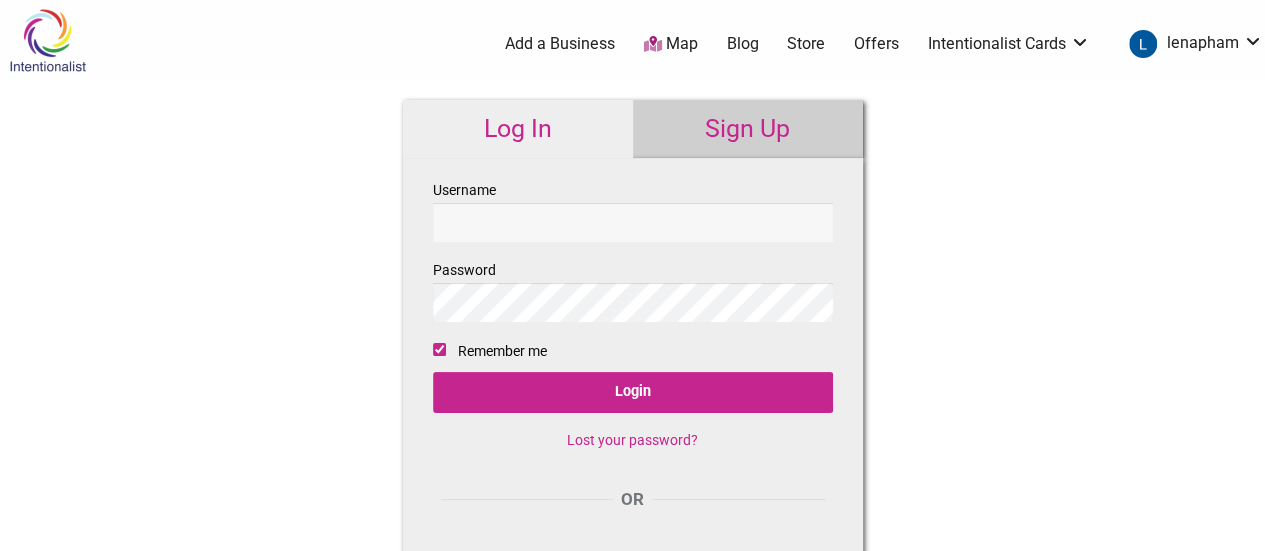 click on "Username" at bounding box center [633, 222] 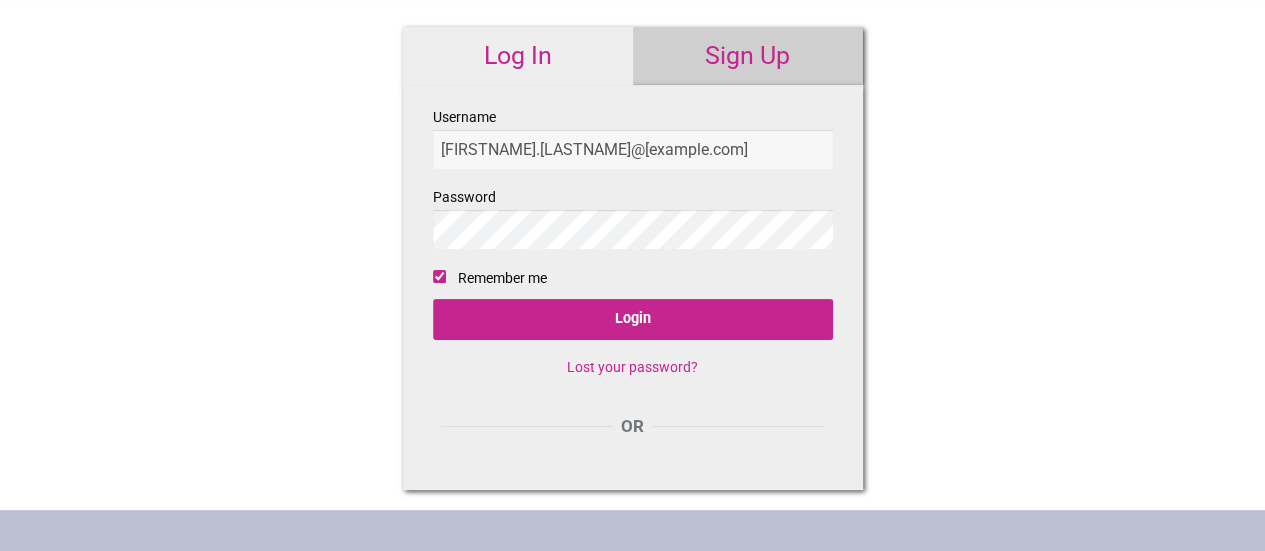 scroll, scrollTop: 63, scrollLeft: 0, axis: vertical 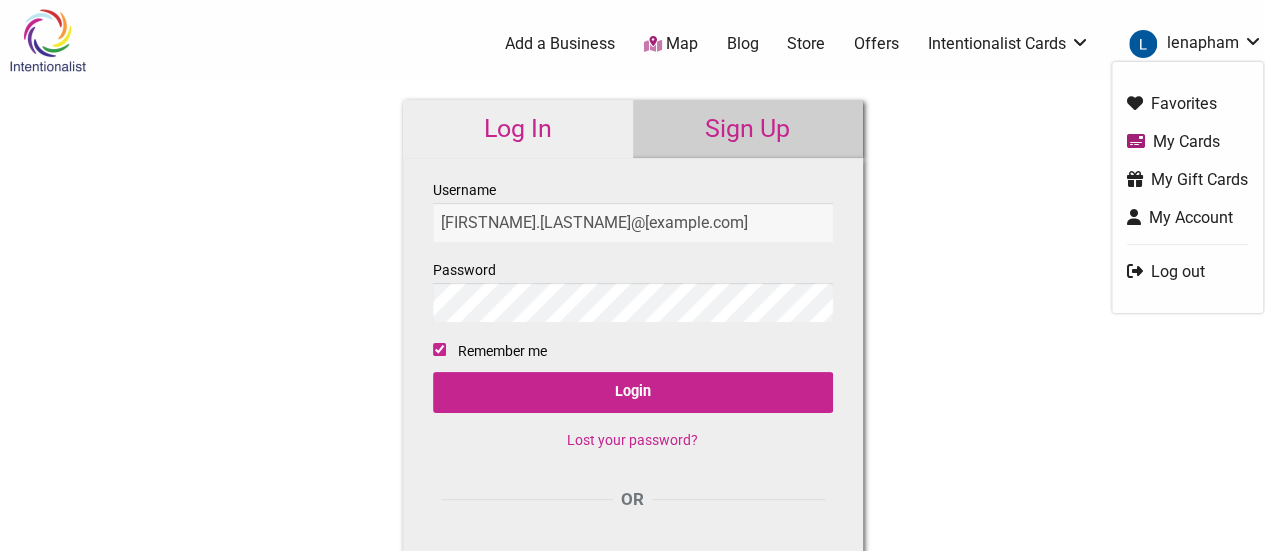 click on "Intentionalist
Spend like it matters" at bounding box center (78, 40) 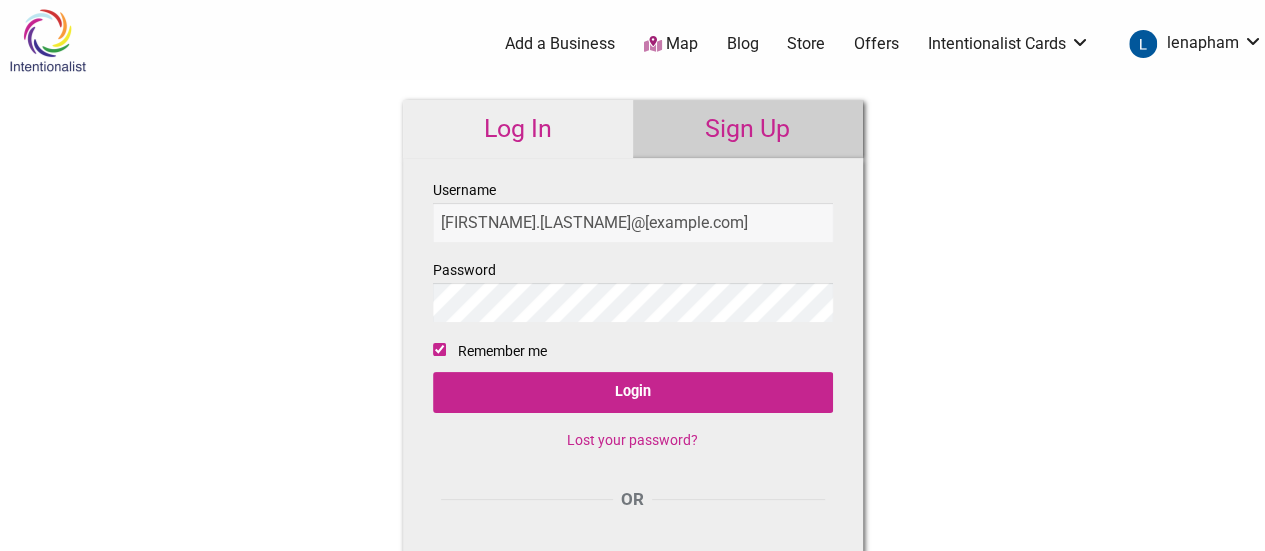 click at bounding box center (47, 40) 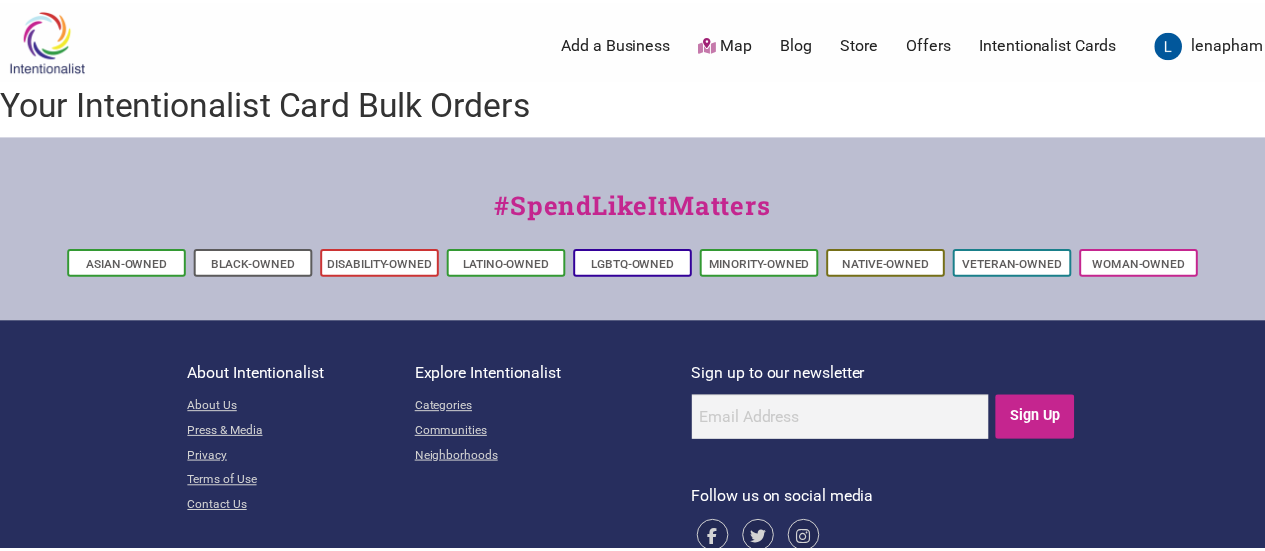 scroll, scrollTop: 0, scrollLeft: 0, axis: both 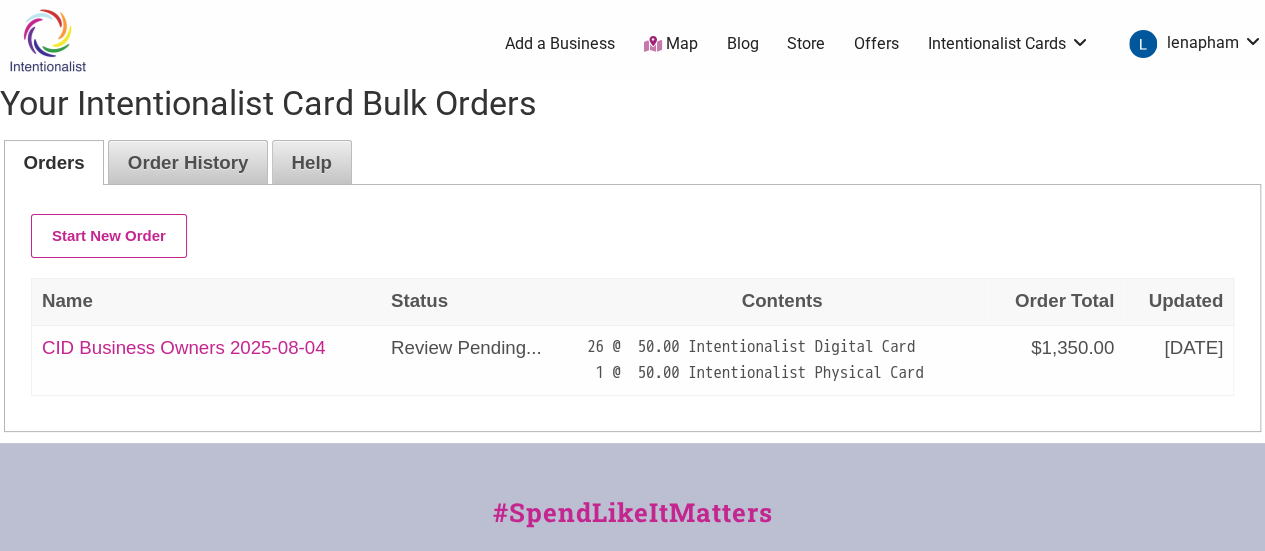 click on "CID Business Owners 2025-08-04" at bounding box center [184, 347] 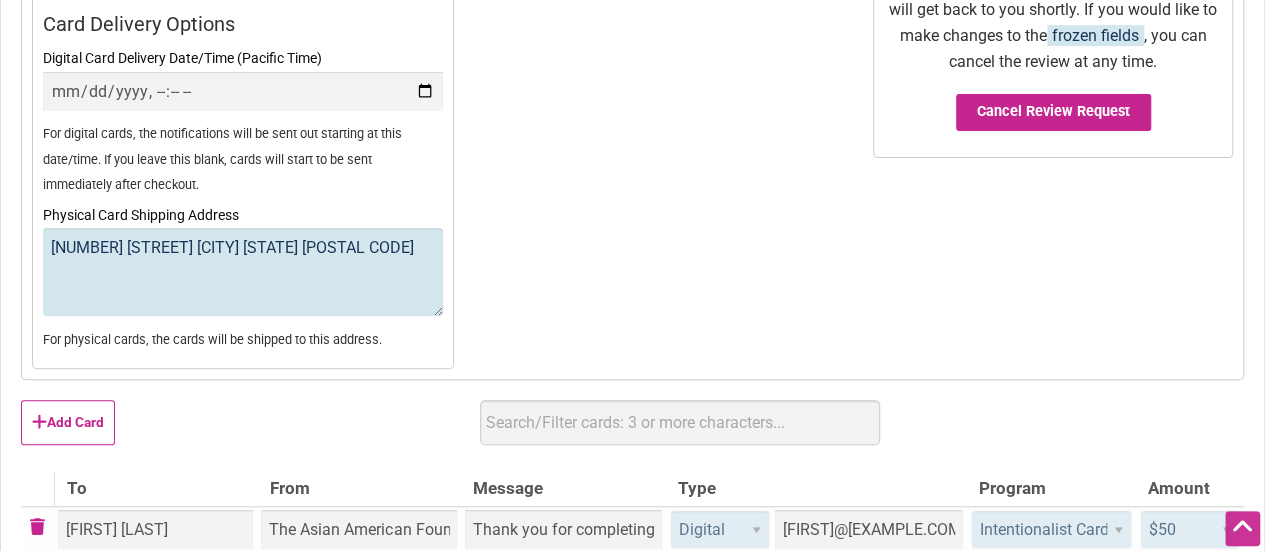 scroll, scrollTop: 0, scrollLeft: 0, axis: both 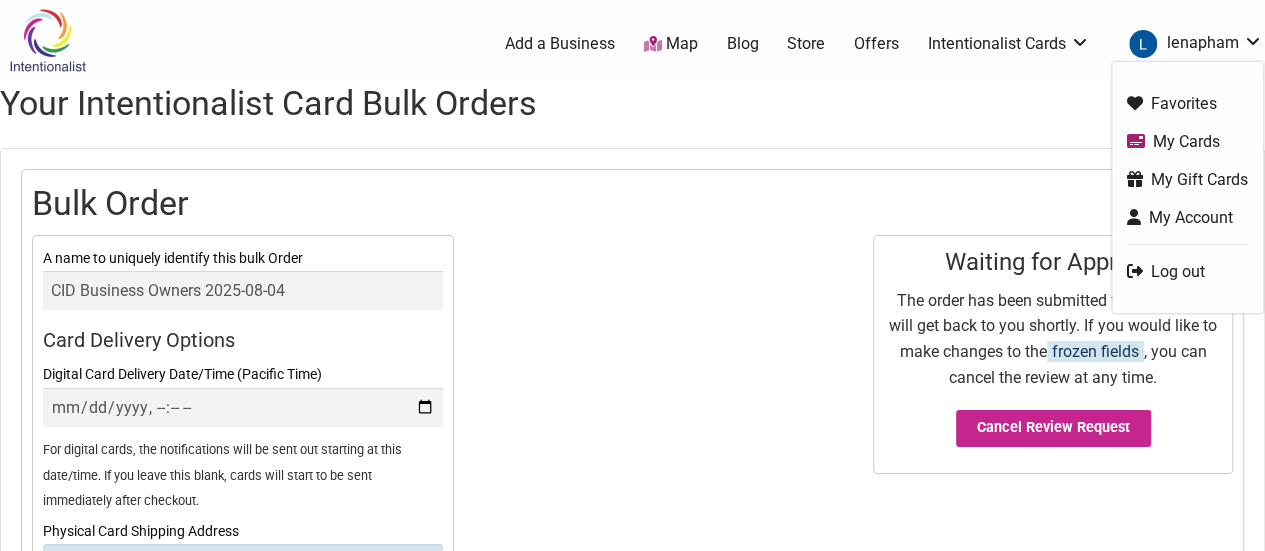 click on "lenapham" at bounding box center [1191, 44] 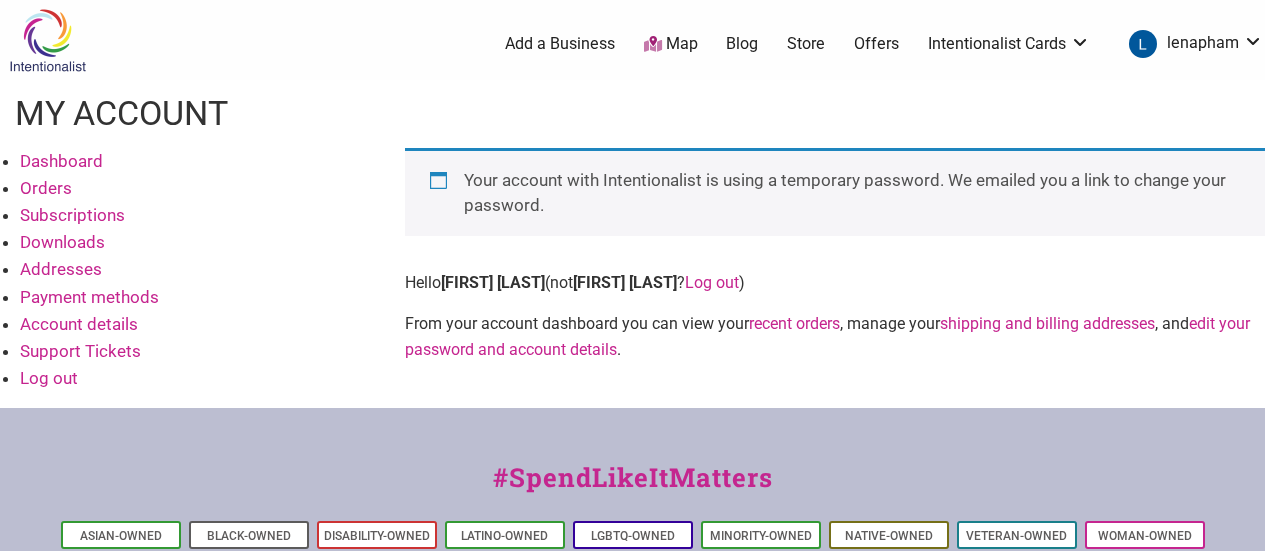 scroll, scrollTop: 0, scrollLeft: 0, axis: both 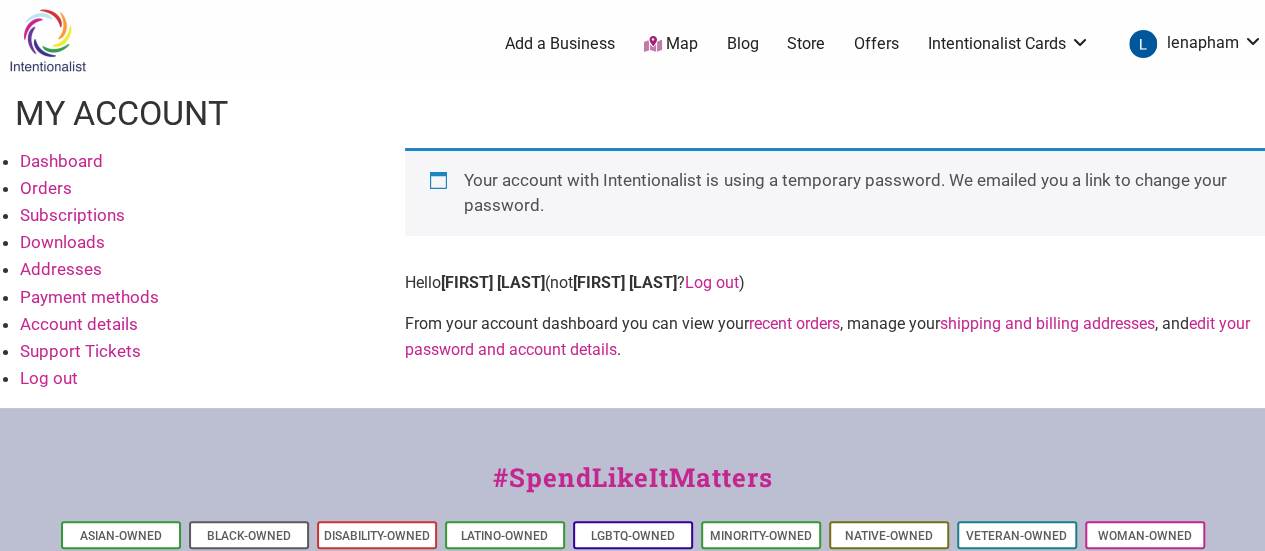 click on "edit your password and account details" at bounding box center [827, 336] 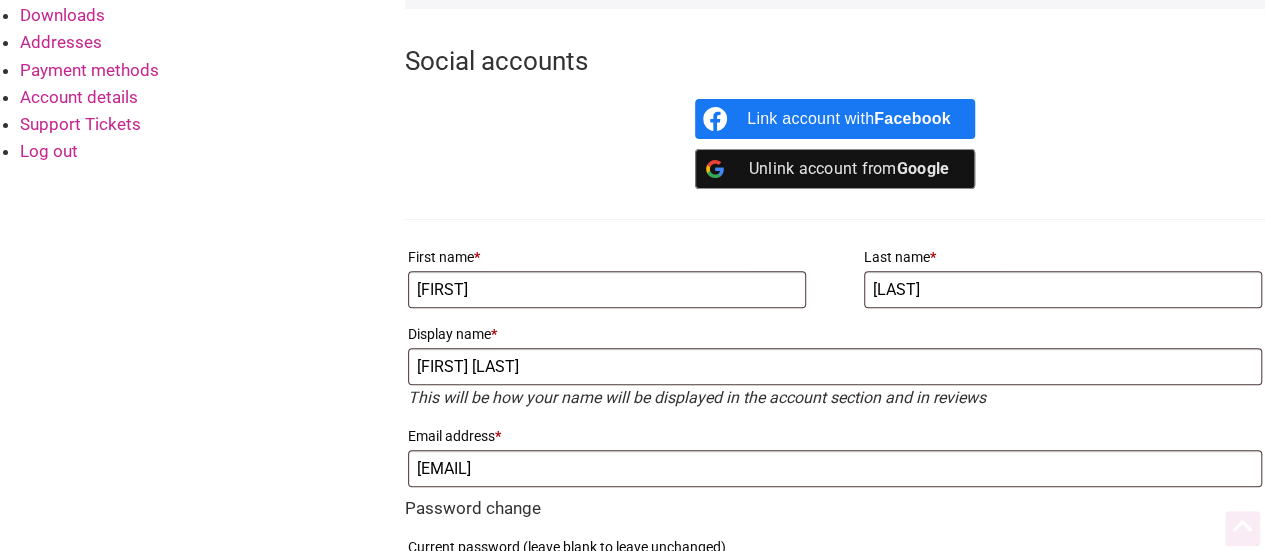 scroll, scrollTop: 251, scrollLeft: 0, axis: vertical 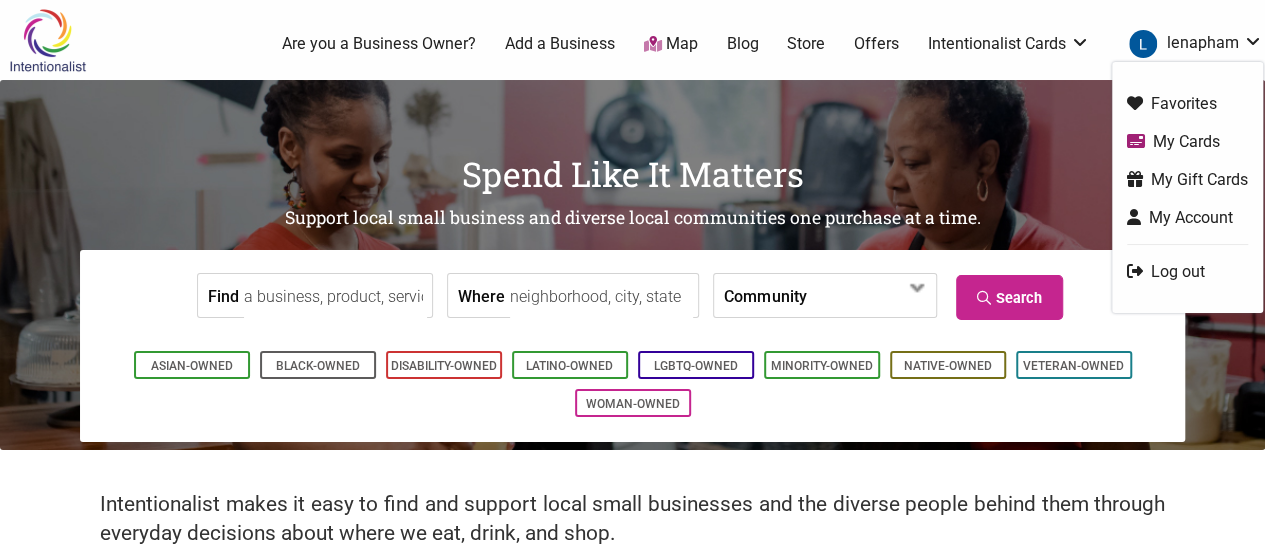 click on "lenapham" at bounding box center (1191, 44) 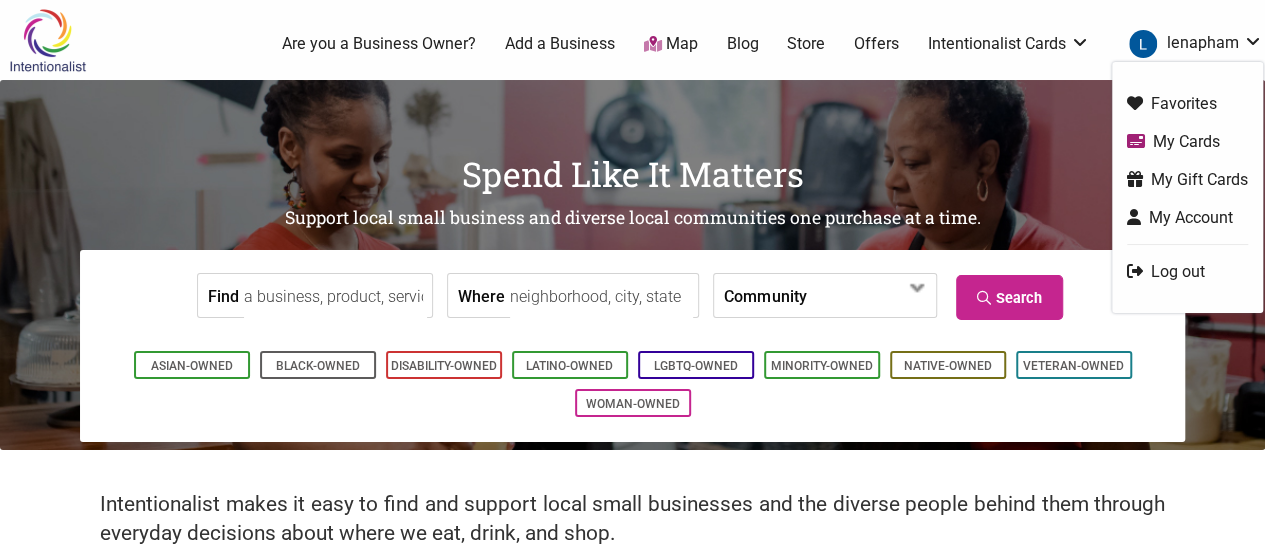 click on "My Cards" at bounding box center [1187, 141] 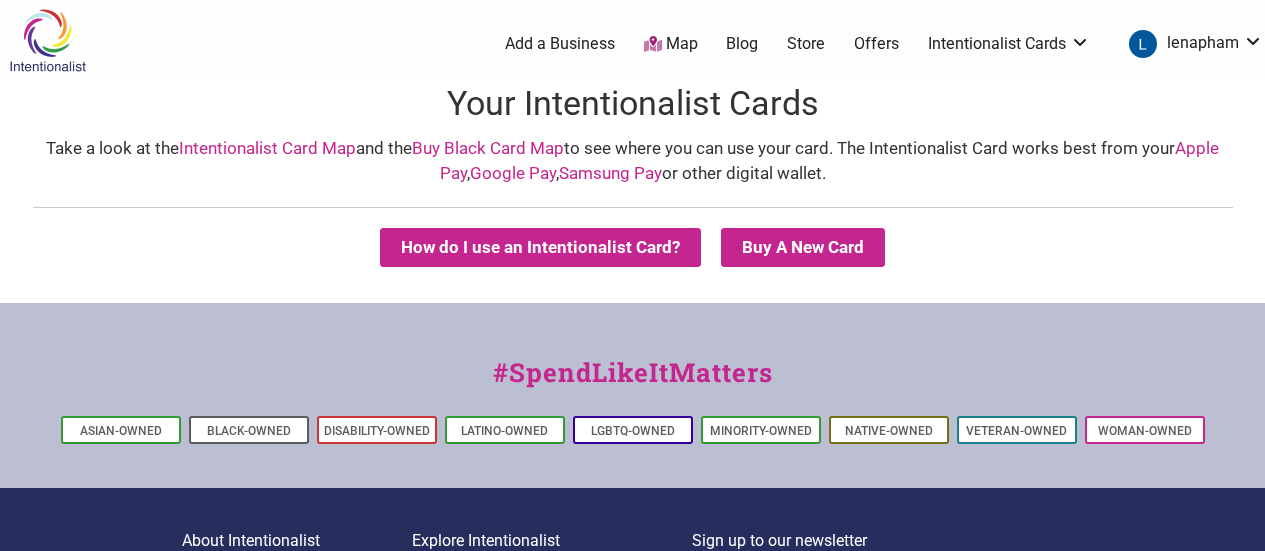 scroll, scrollTop: 0, scrollLeft: 0, axis: both 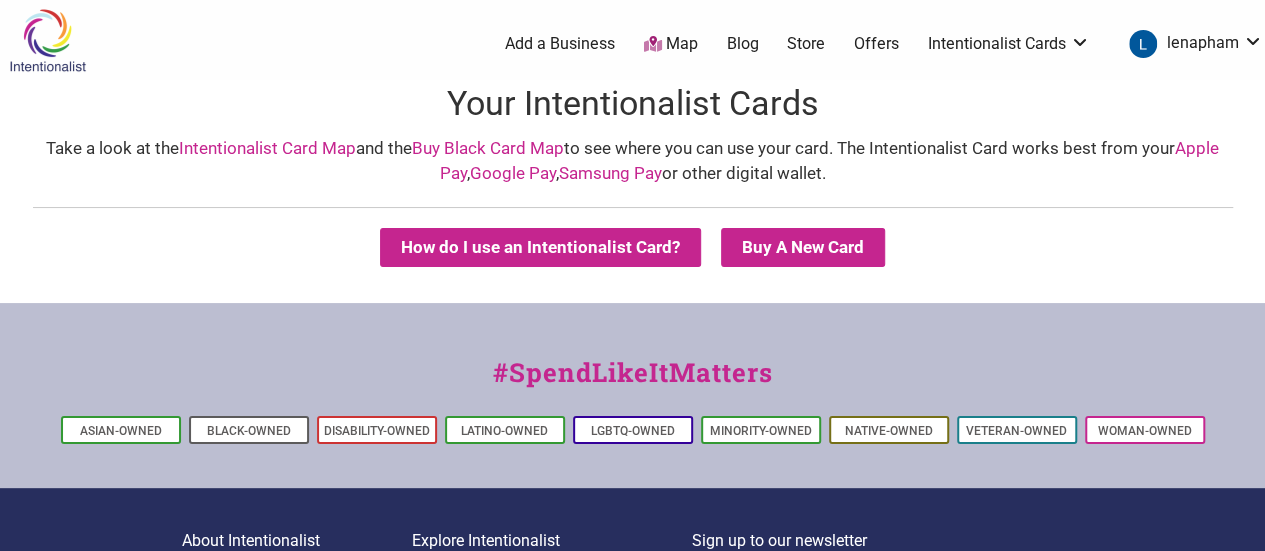 click on "0 Add a Business
Map
Blog
Store
Offers
Intentionalist Cards
Buy Black Card
Intentionalist Card
My Cards
lenapham Favorites My Cards My Gift Cards My Account Log out" at bounding box center [722, 44] 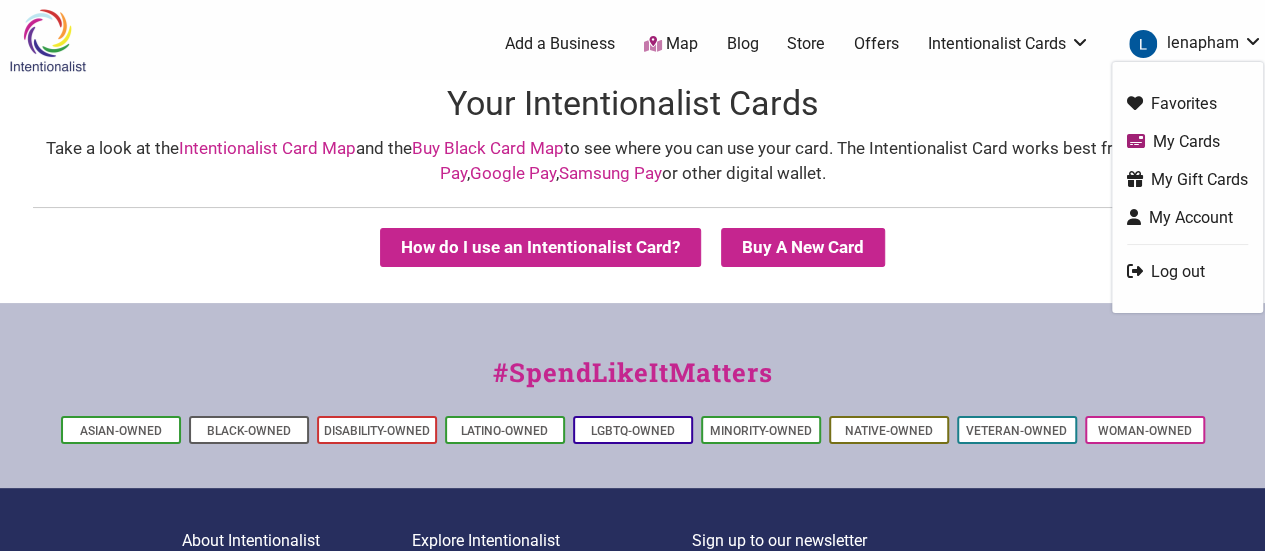 click on "lenapham" at bounding box center (1191, 44) 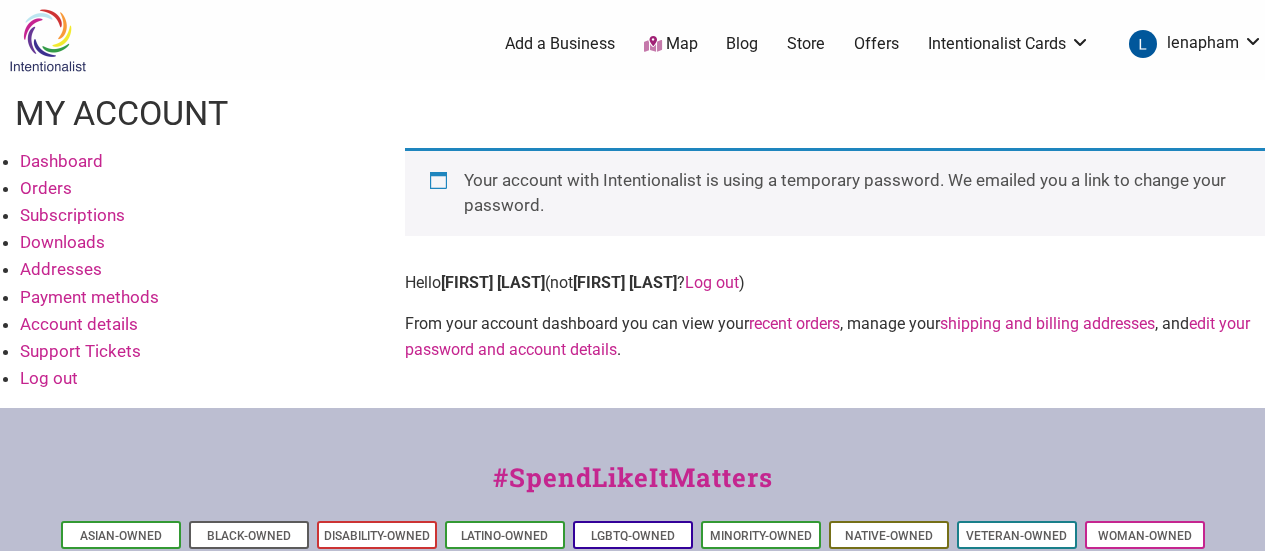 scroll, scrollTop: 0, scrollLeft: 0, axis: both 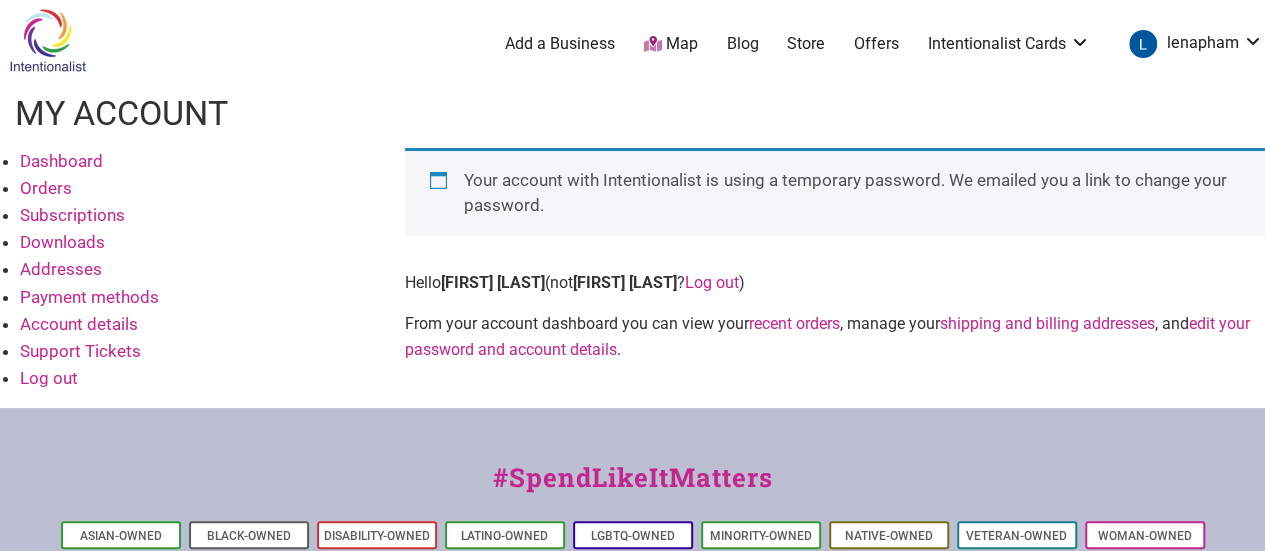 click on "Orders" at bounding box center [46, 188] 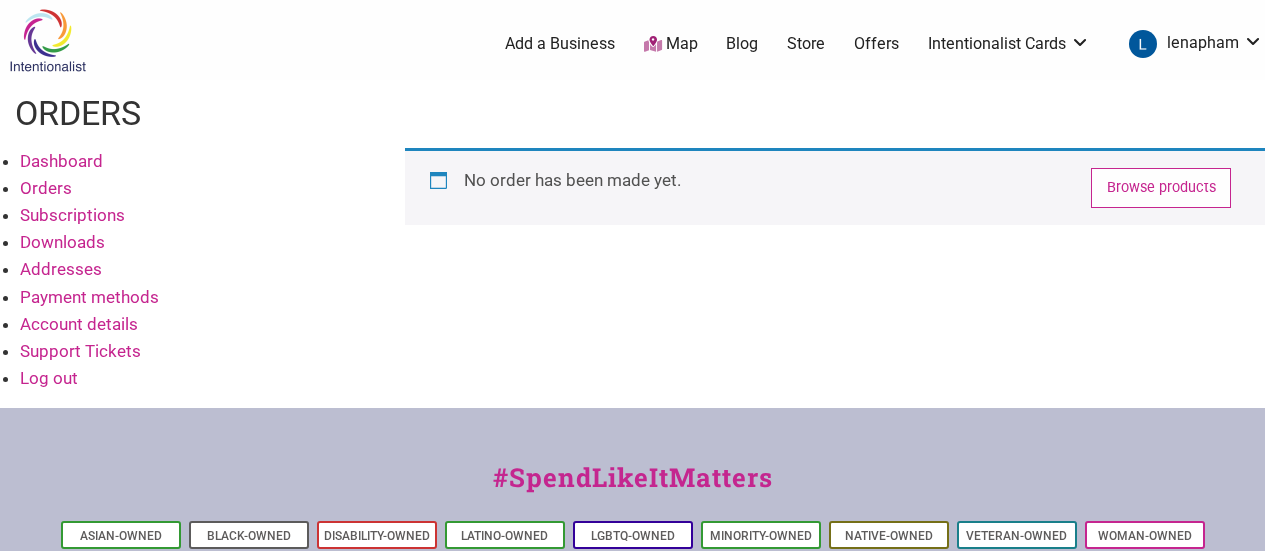 scroll, scrollTop: 0, scrollLeft: 0, axis: both 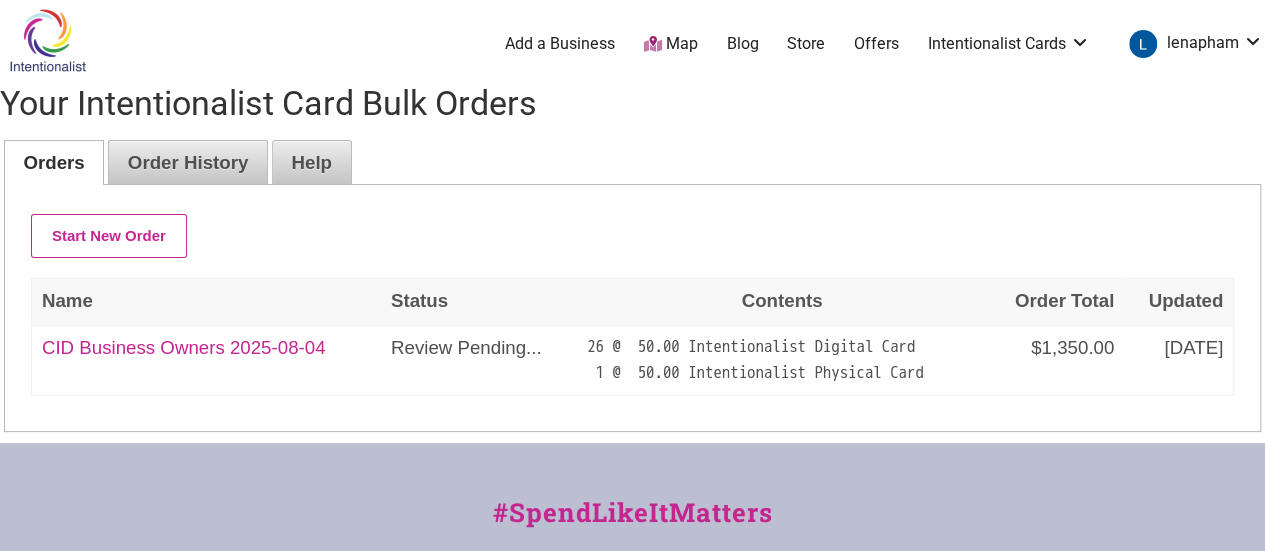 click on "CID Business Owners 2025-08-04" at bounding box center (206, 360) 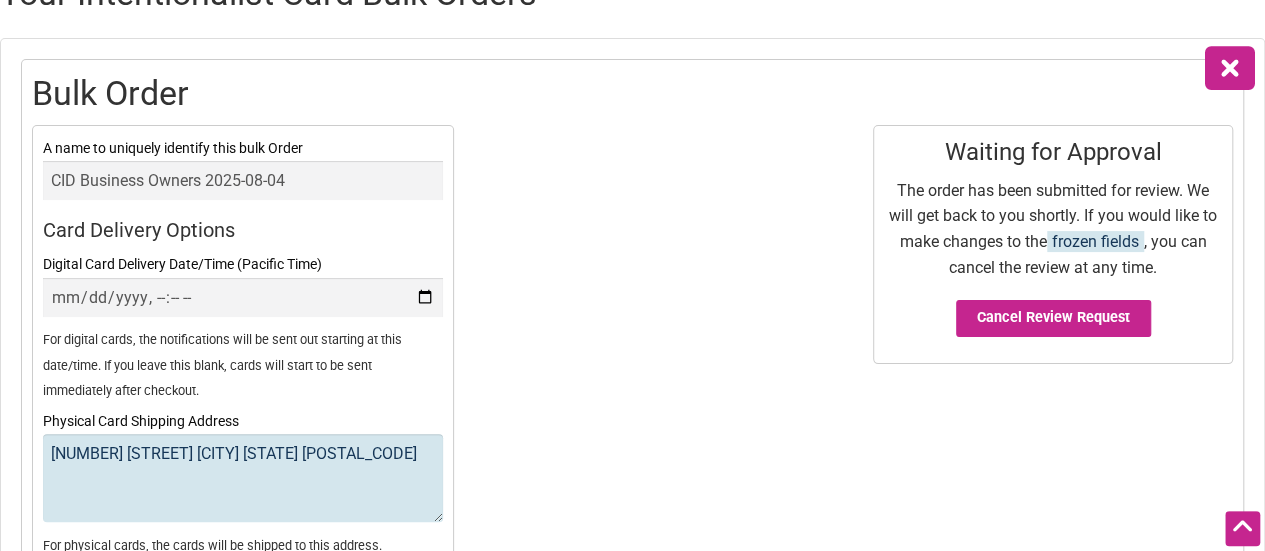 scroll, scrollTop: 109, scrollLeft: 0, axis: vertical 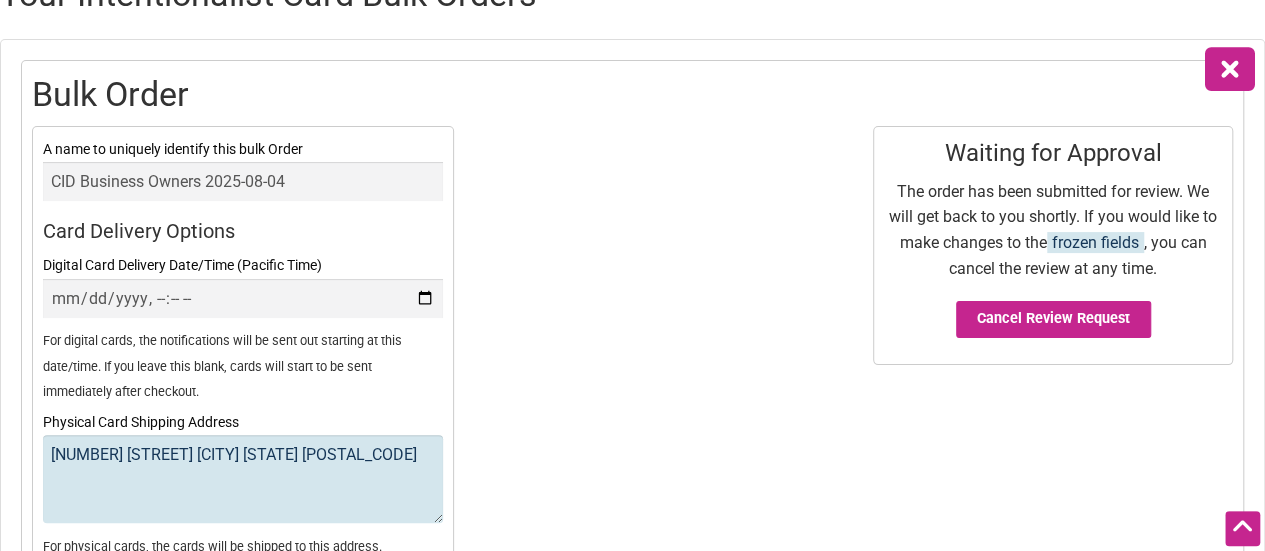 click on "A name to uniquely identify this bulk Order
CID Business Owners 2025-08-04
Card Delivery Options
Digital Card Delivery Date/Time (Pacific Time)
For digital cards, the notifications will be sent out starting at this date/time. If you leave this blank, cards will start to be sent immediately after checkout.
Physical Card Shipping Address
1207 S Jackson ST Seattle WA 98144
For physical cards, the cards will be shipped to this address.
Waiting for Approval
frozen fields , you can cancel the review at any time. Cancel Review Request" at bounding box center [632, 351] 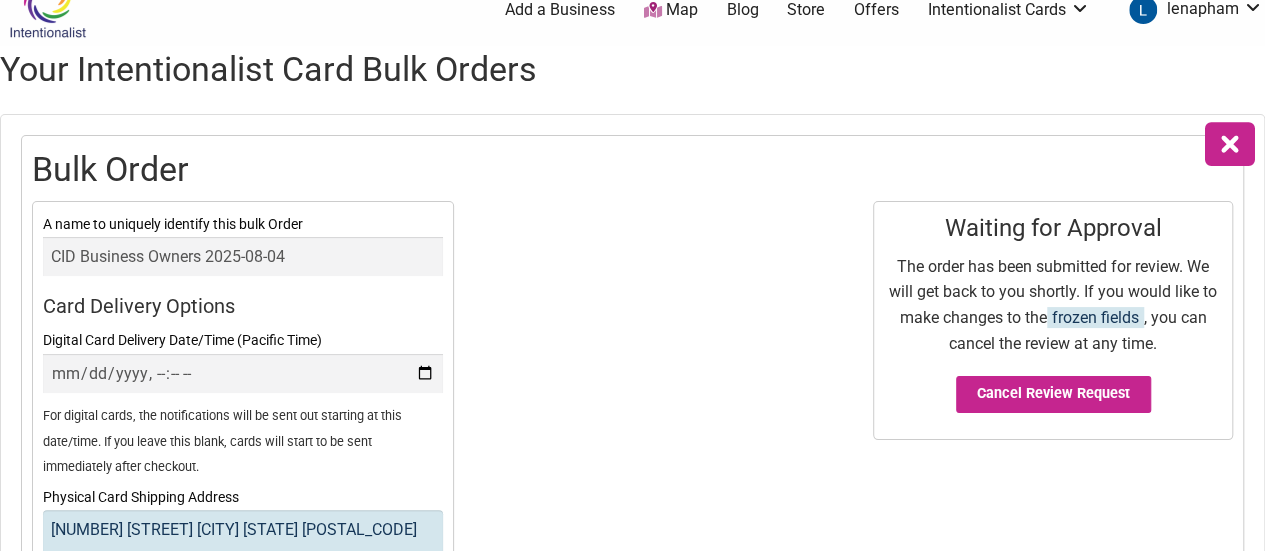scroll, scrollTop: 0, scrollLeft: 0, axis: both 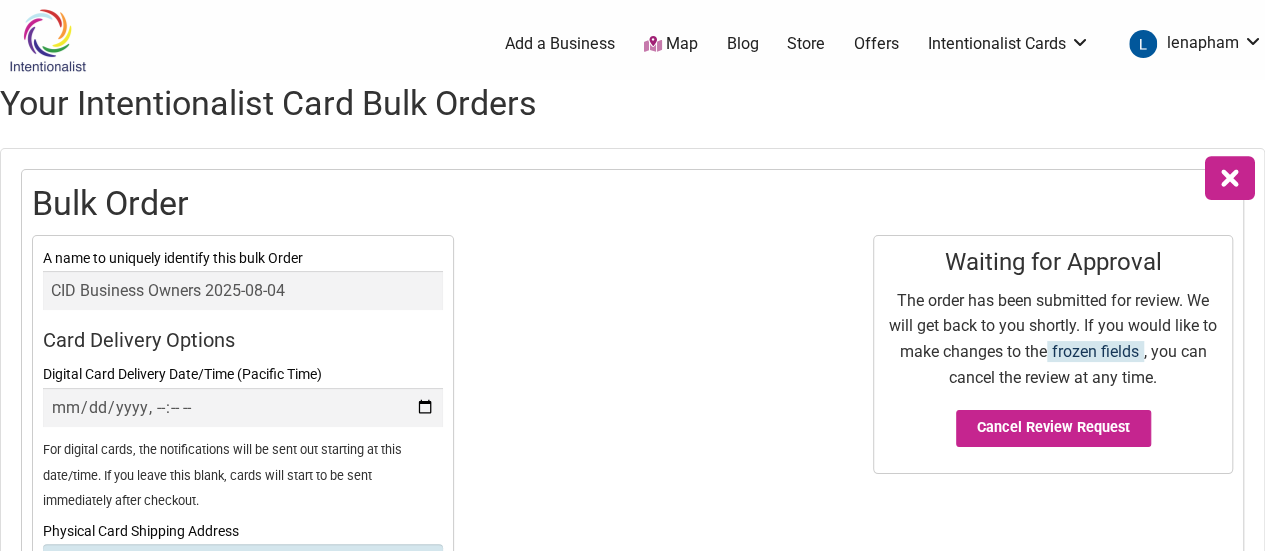 click on "Bulk Order" at bounding box center (632, 204) 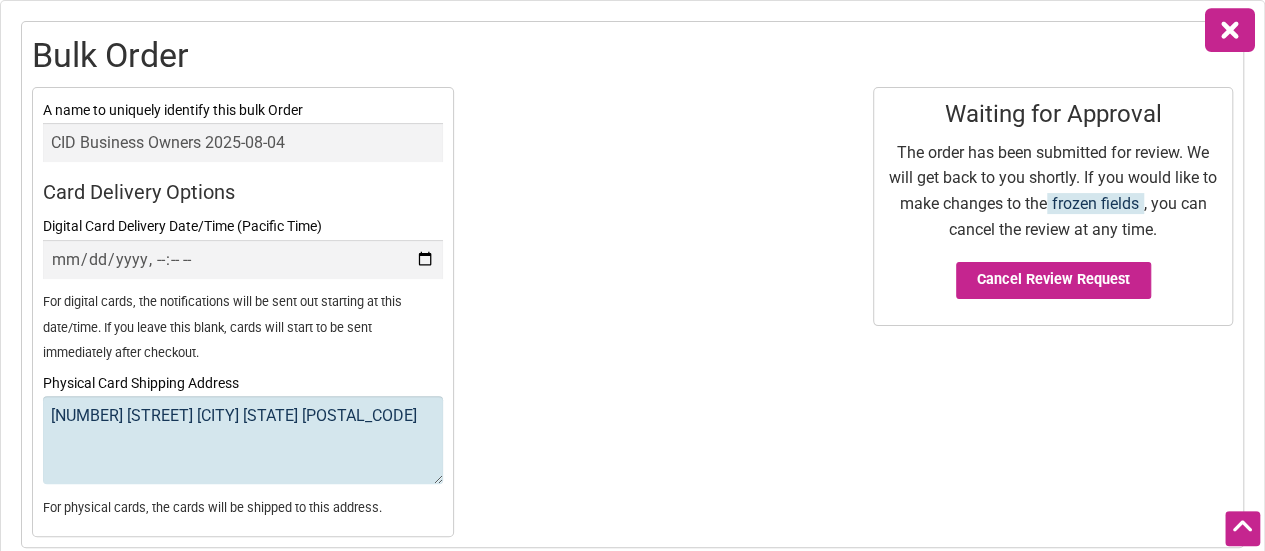 scroll, scrollTop: 130, scrollLeft: 0, axis: vertical 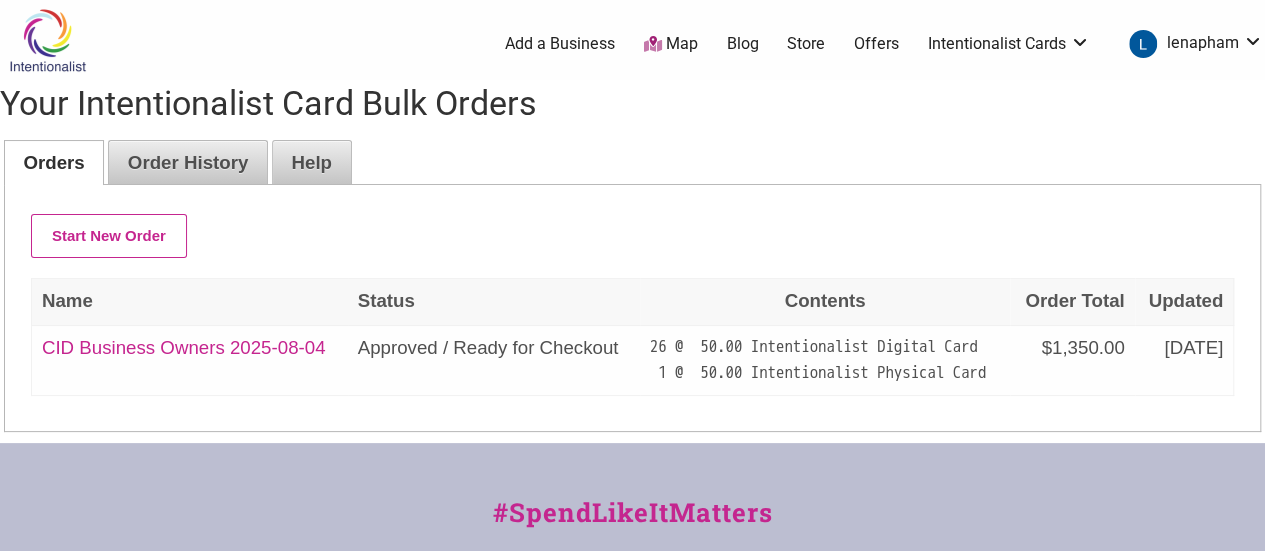 click on "CID Business Owners 2025-08-04" at bounding box center (184, 347) 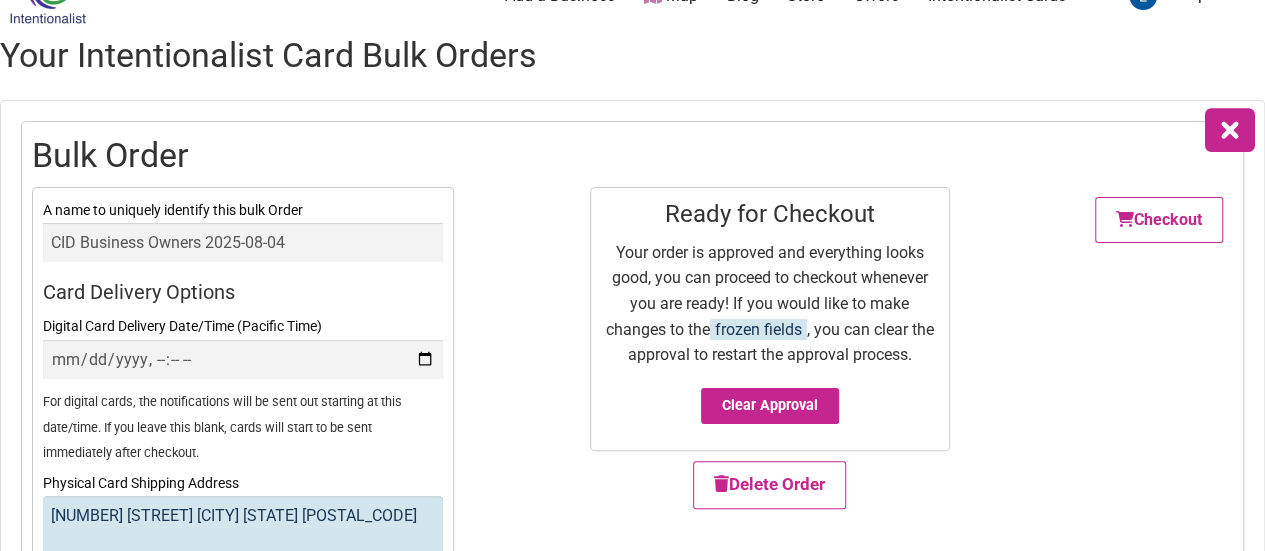 scroll, scrollTop: 56, scrollLeft: 0, axis: vertical 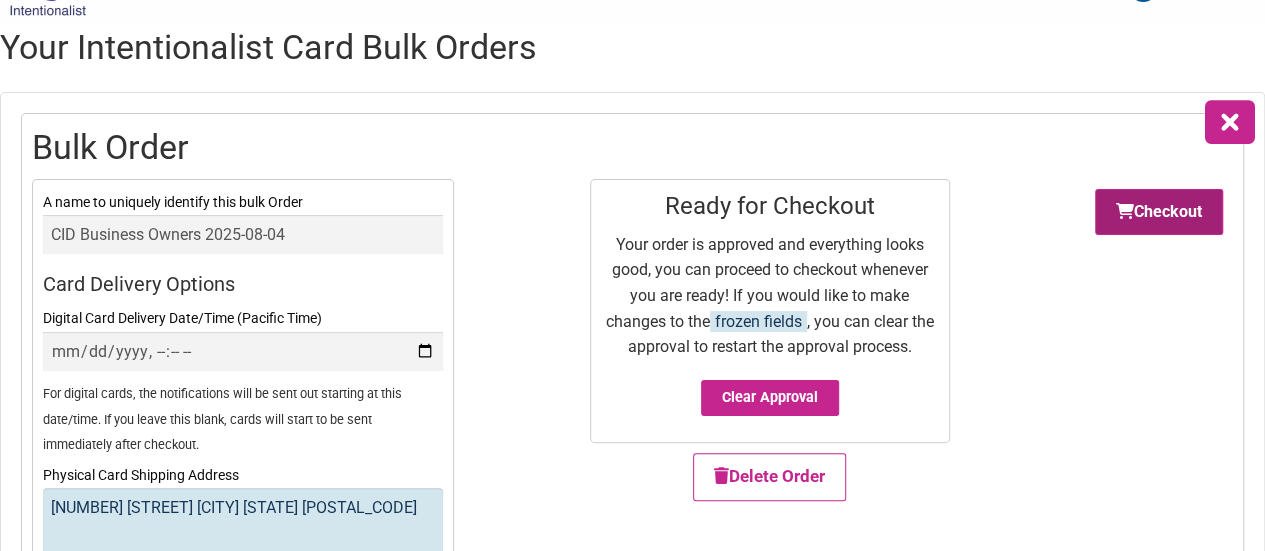 click on "Checkout" at bounding box center (1159, 212) 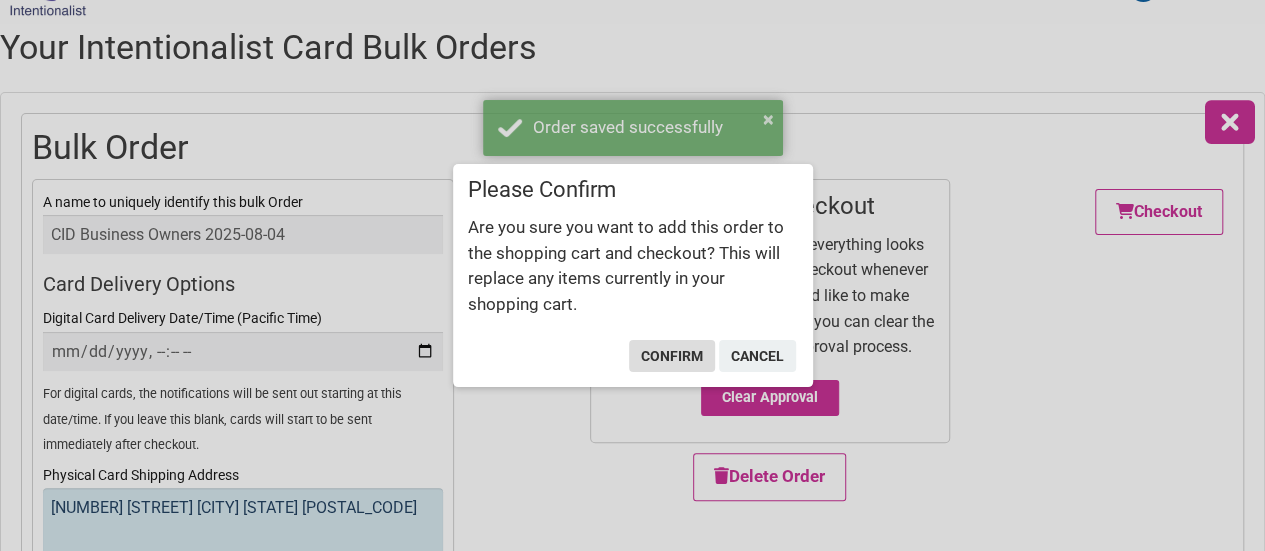 click on "confirm" at bounding box center (672, 356) 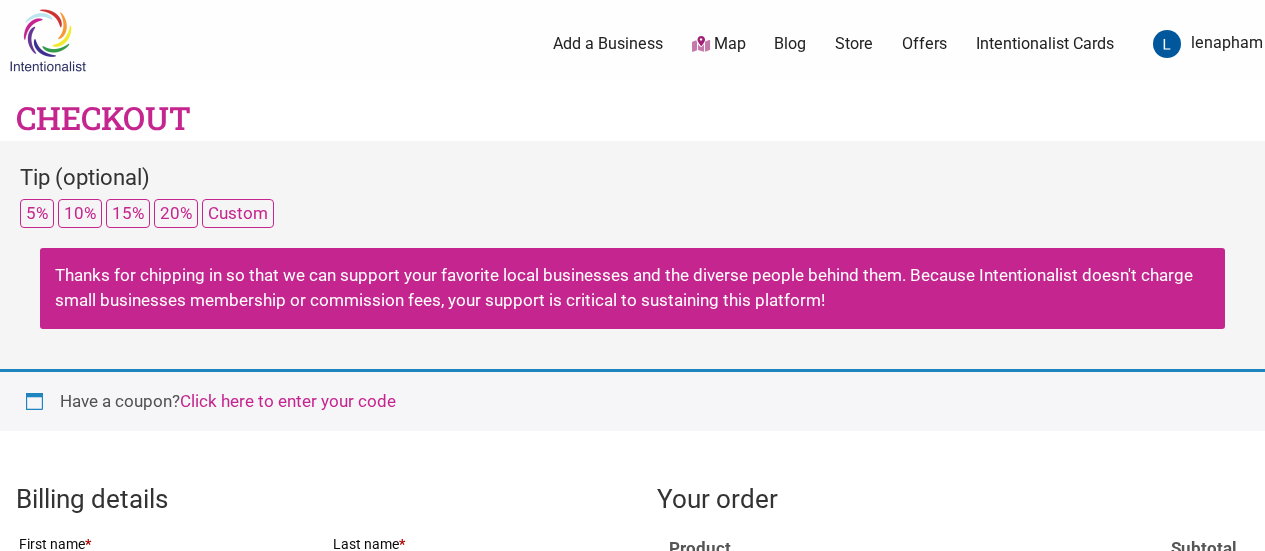 scroll, scrollTop: 0, scrollLeft: 0, axis: both 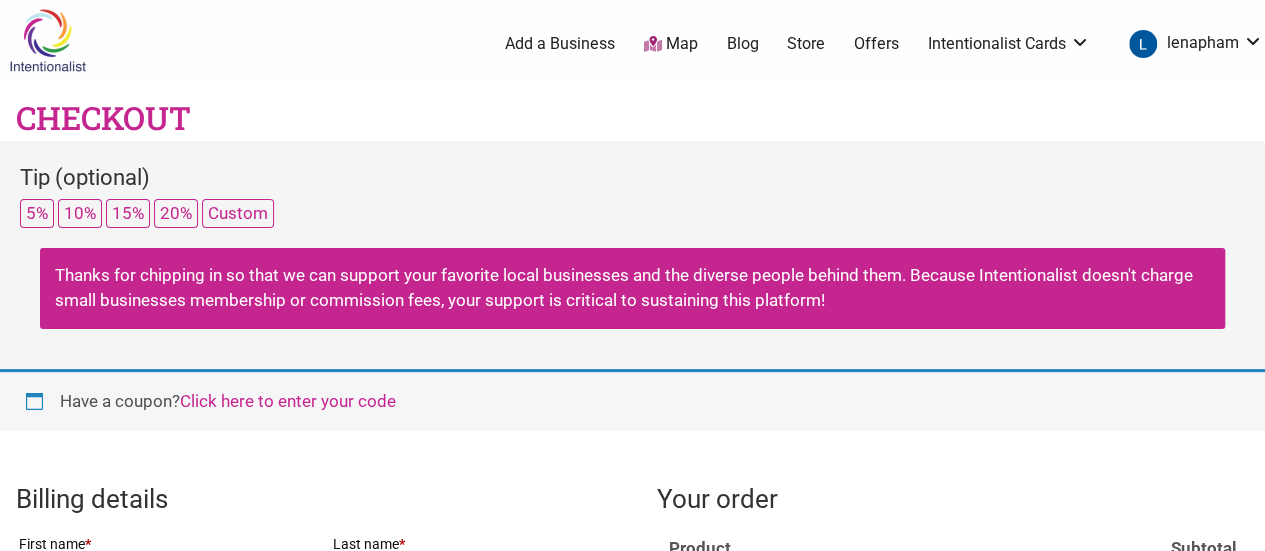 select on "US" 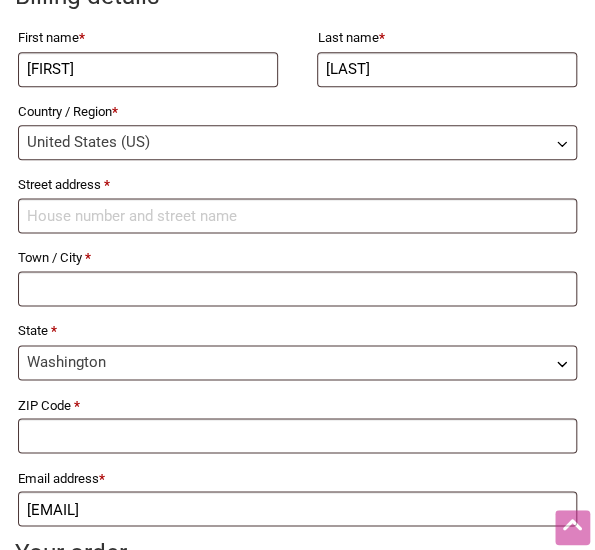 scroll, scrollTop: 502, scrollLeft: 0, axis: vertical 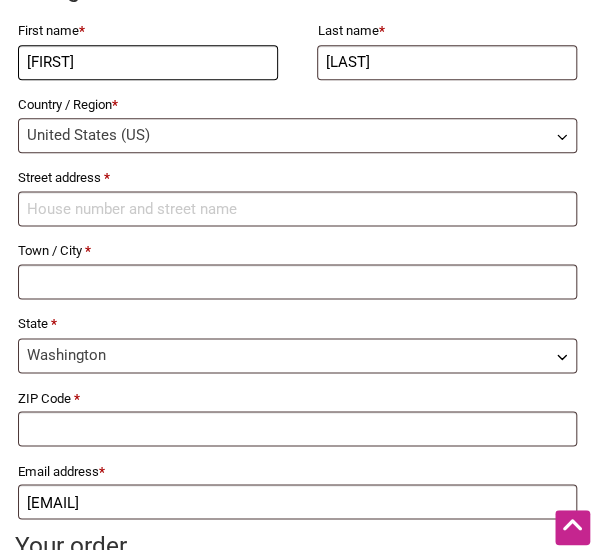 click on "[FIRST]" at bounding box center [148, 62] 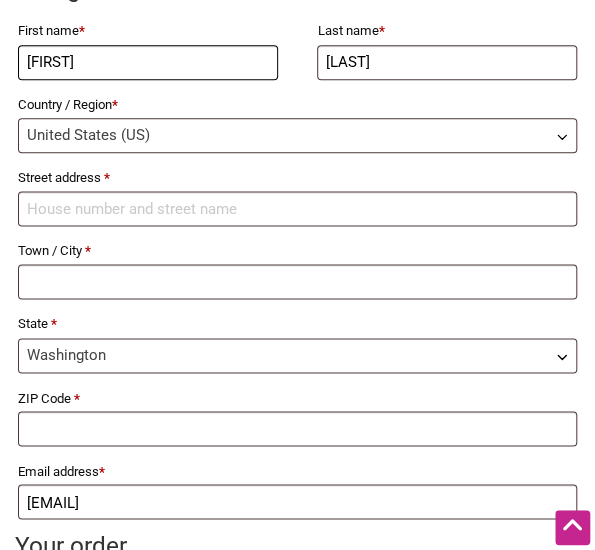 type on "[FIRST]" 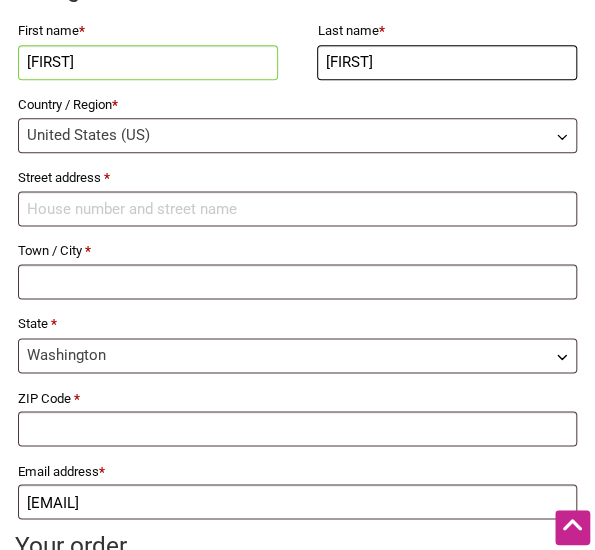 type on "[FIRST]" 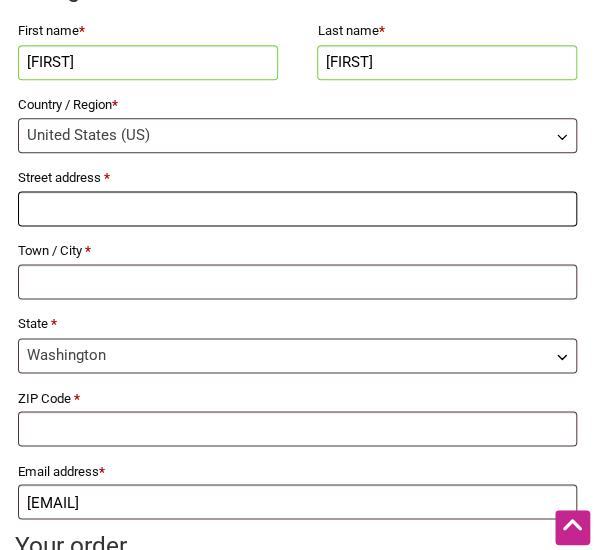 click on "Street address   *" at bounding box center [297, 208] 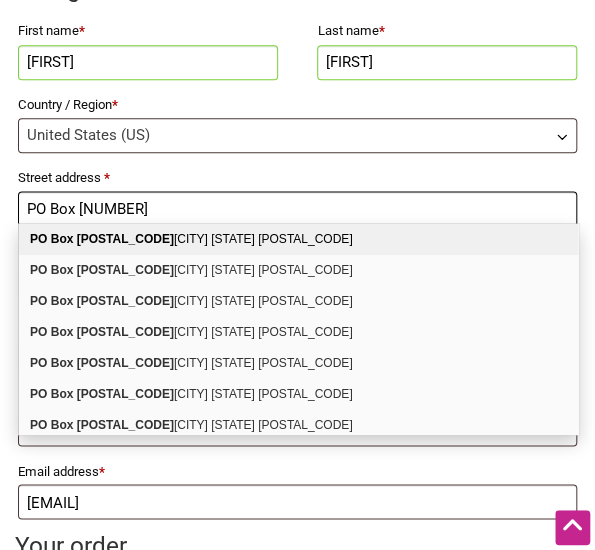 type on "PO Box [NUMBER]" 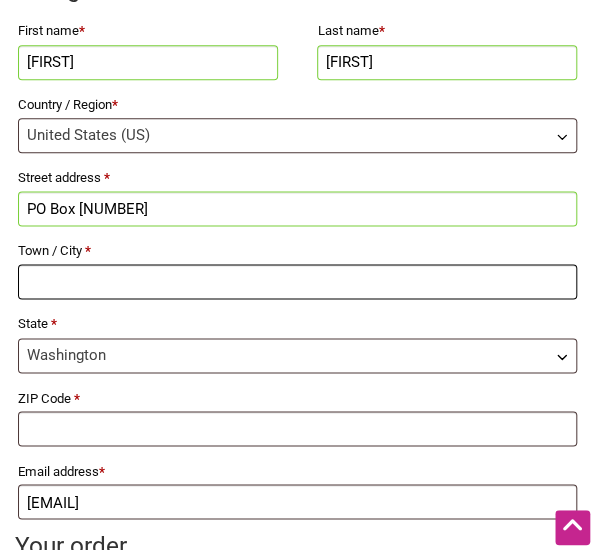 click on "Town / City   *" at bounding box center (297, 281) 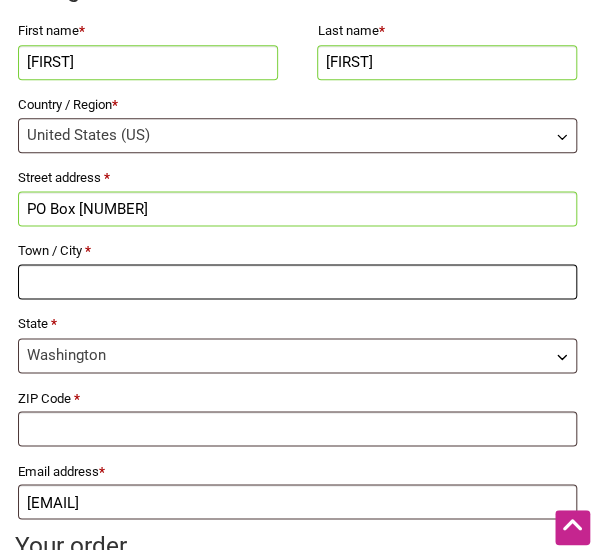 paste on "Washington" 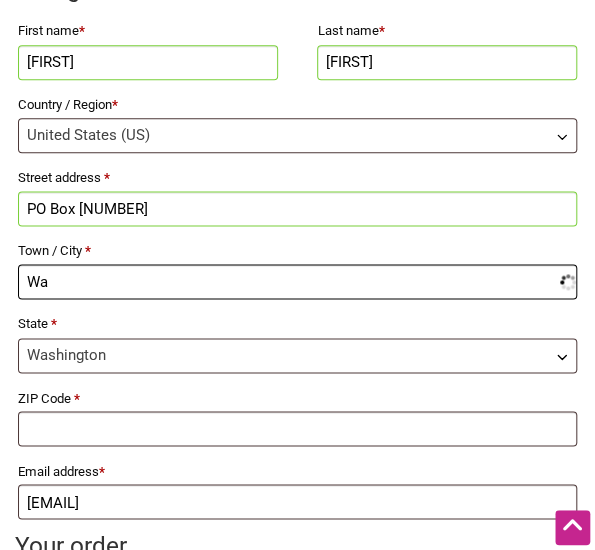 type on "W" 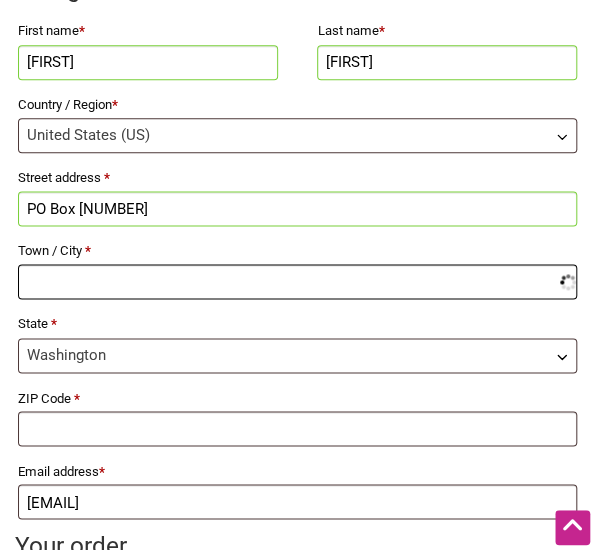 type on "d" 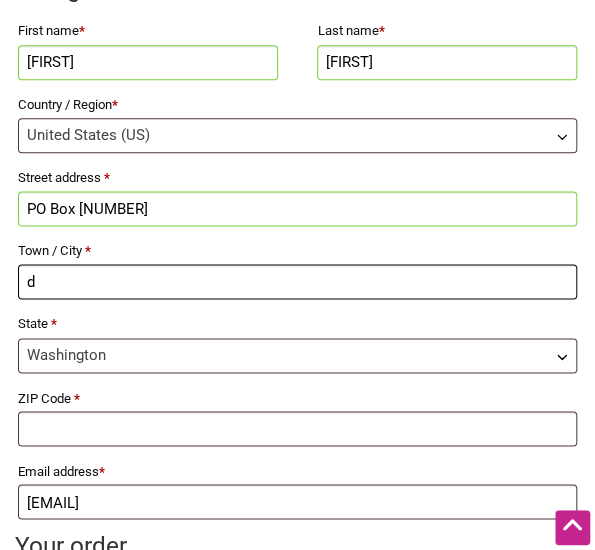 type 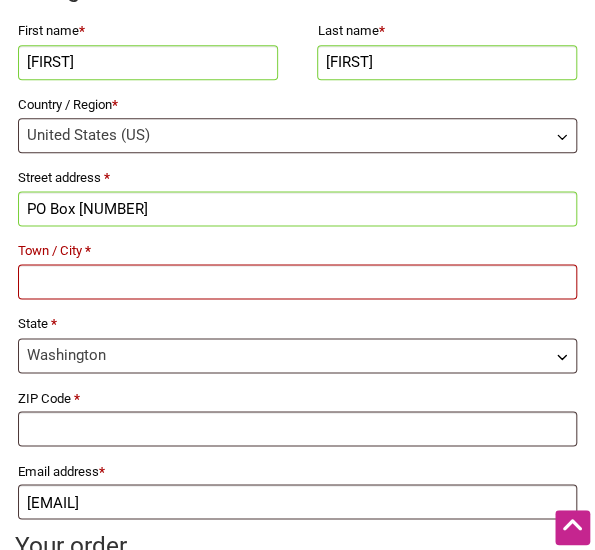 click on "PO Box [NUMBER]" at bounding box center [297, 208] 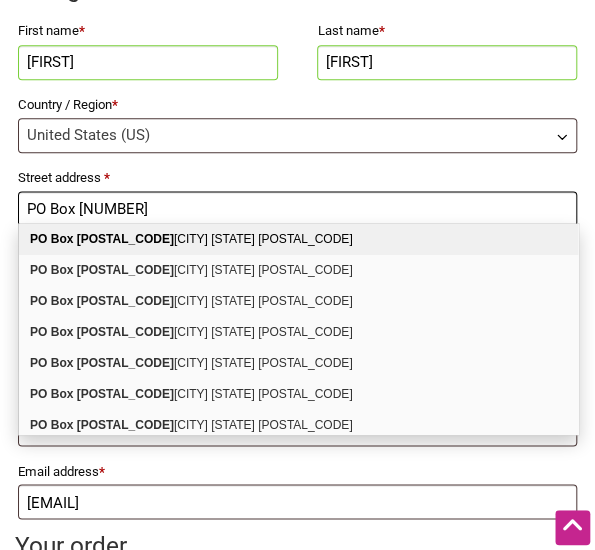 type on "PO Box [NUMBER]" 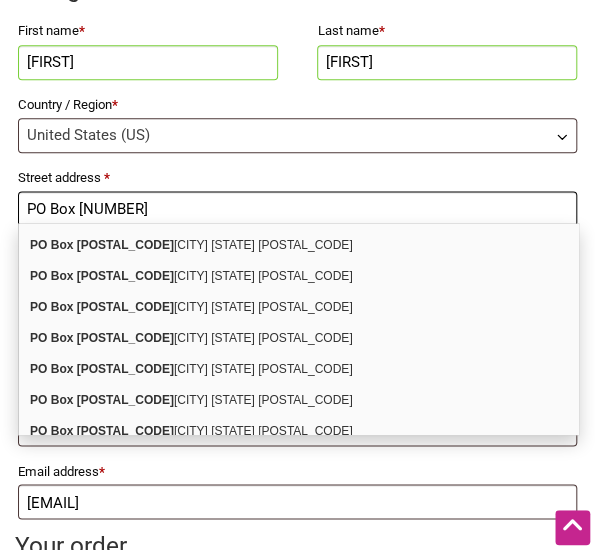 scroll, scrollTop: 92, scrollLeft: 0, axis: vertical 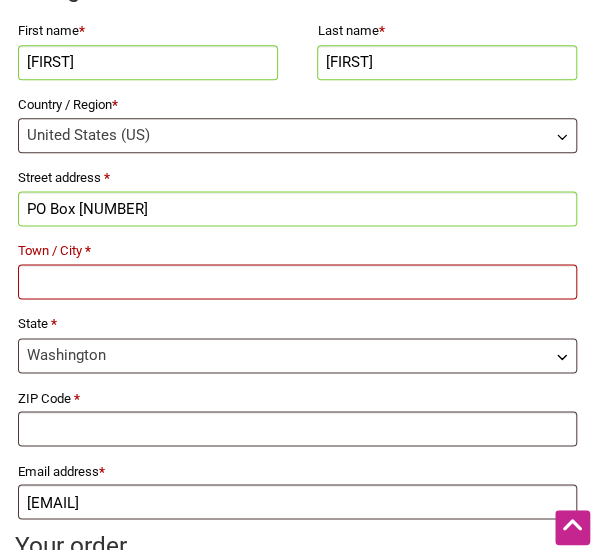 click on "Street address   *" at bounding box center (297, 178) 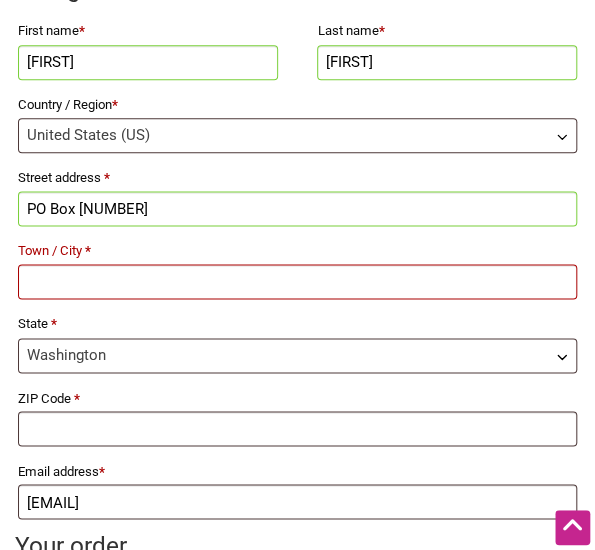click on "Town / City   *" at bounding box center [297, 281] 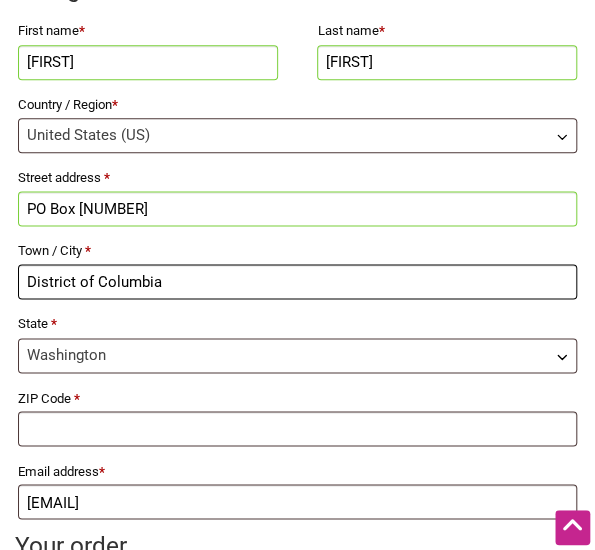 type on "District of Columbia" 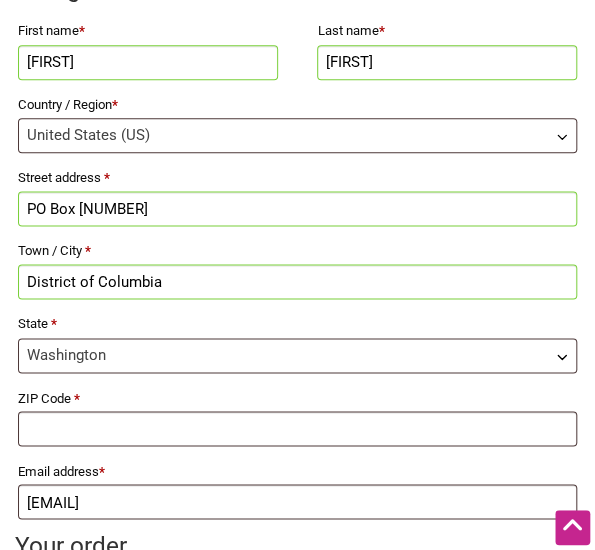 click on "Town / City   *" at bounding box center [297, 251] 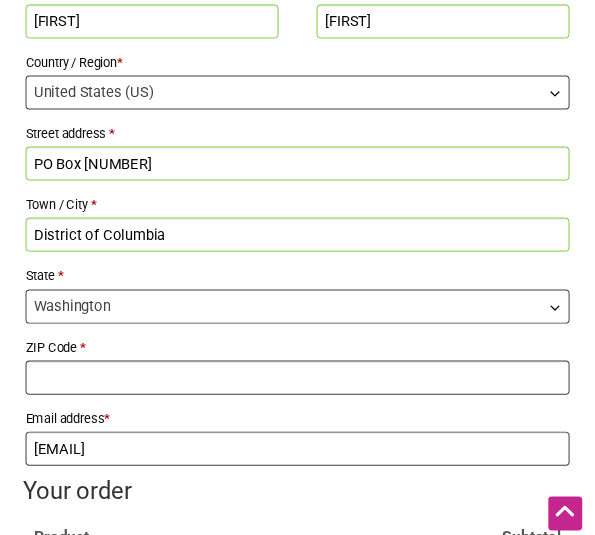 scroll, scrollTop: 544, scrollLeft: 0, axis: vertical 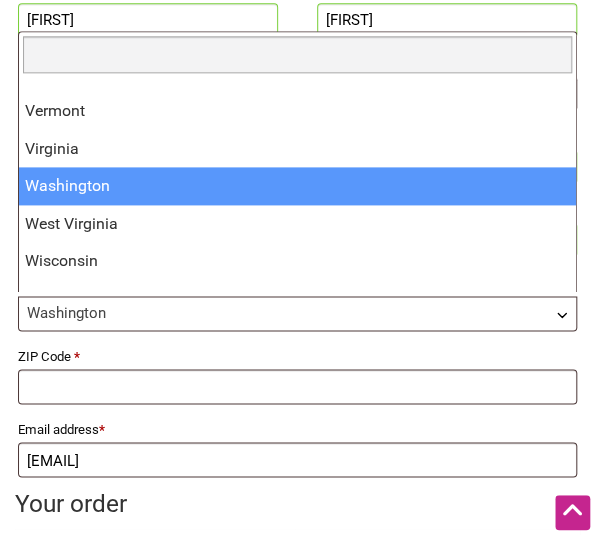 click on "Washington" at bounding box center [297, 313] 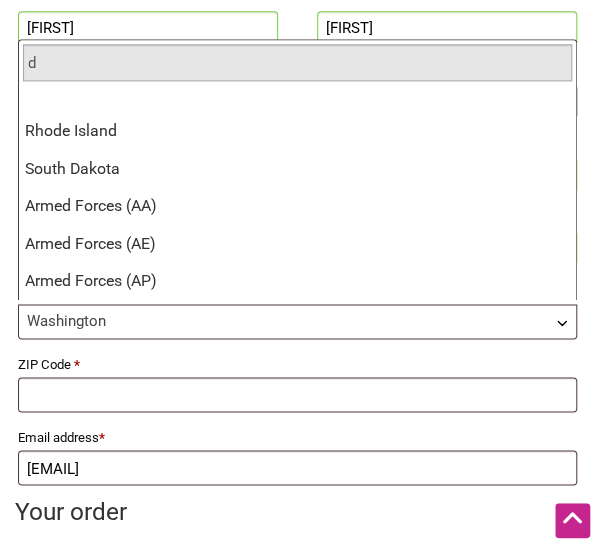 scroll, scrollTop: 0, scrollLeft: 0, axis: both 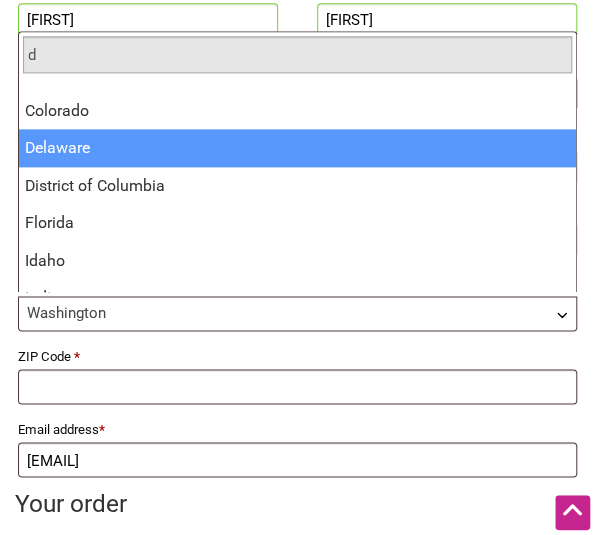 type on "d" 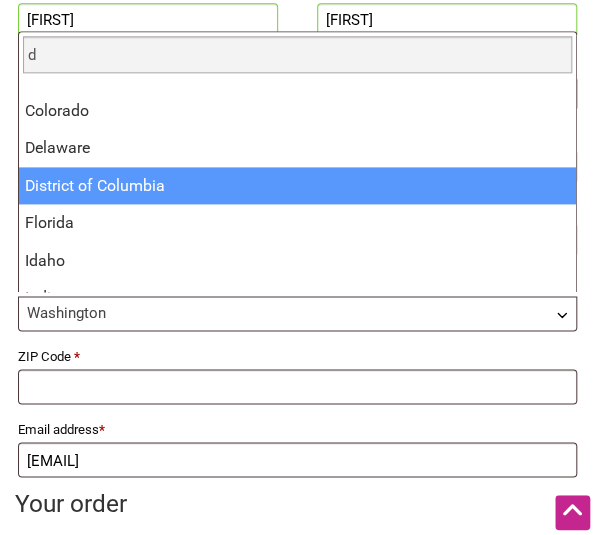 select on "DC" 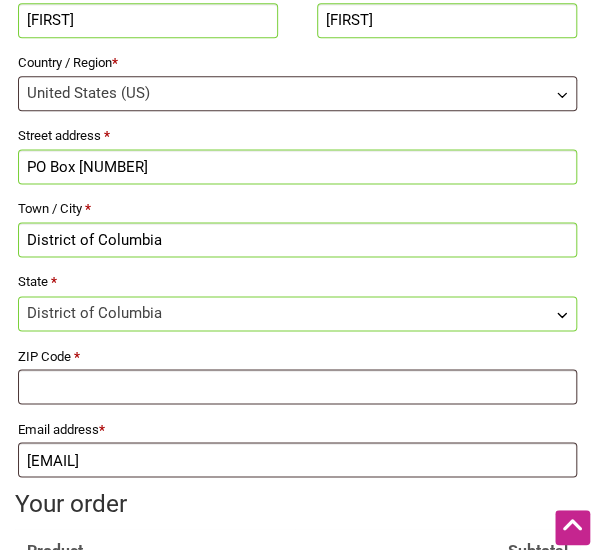 click on "District of Columbia" at bounding box center (297, 239) 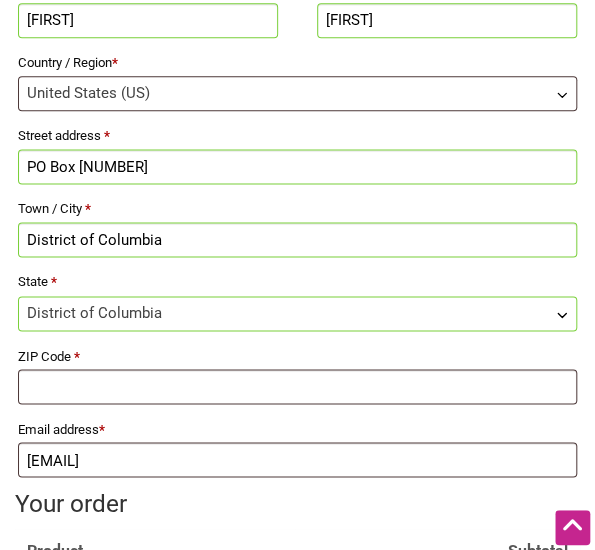 click on "District of Columbia" at bounding box center (297, 239) 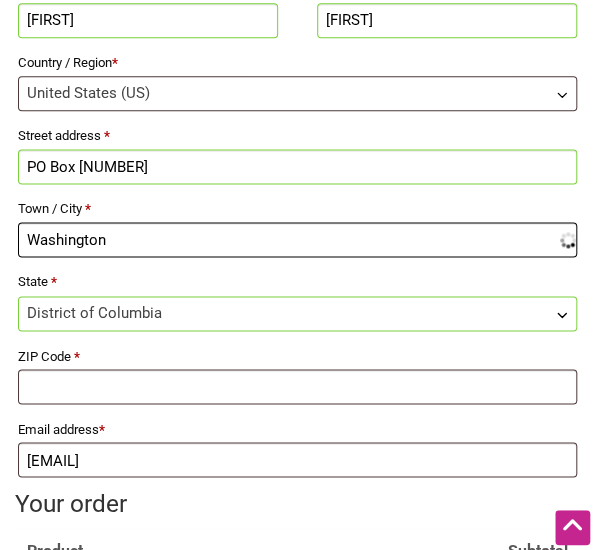 type on "Washington" 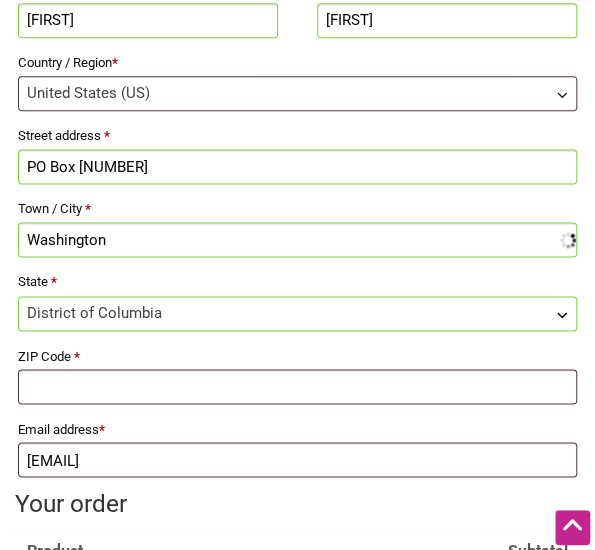 click on "State   *" at bounding box center [297, 282] 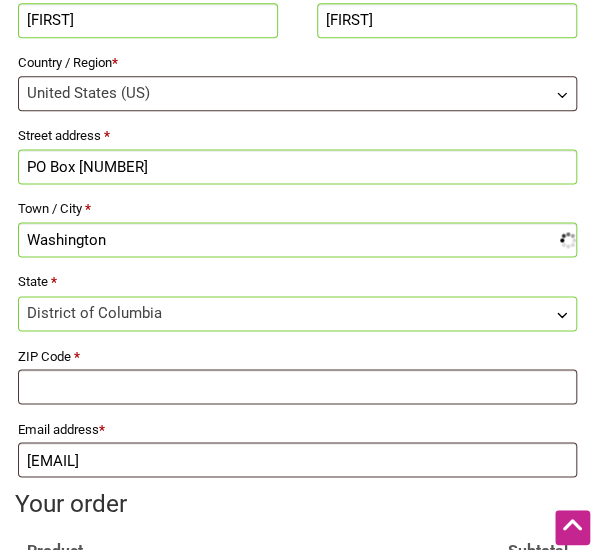 click on "Select an option… Alabama Alaska Arizona Arkansas California Colorado Connecticut Delaware District of Columbia Florida Georgia Hawaii Idaho Illinois Indiana Iowa Kansas Kentucky Louisiana Maine Maryland Massachusetts Michigan Minnesota Mississippi Missouri Montana Nebraska Nevada New Hampshire New Jersey New Mexico New York North Carolina North Dakota Ohio Oklahoma Oregon Pennsylvania Rhode Island South Carolina South Dakota Tennessee Texas Utah Vermont Virginia Washington West Virginia Wisconsin Wyoming Armed Forces (AA) Armed Forces (AE) Armed Forces (AP)" at bounding box center (18, 296) 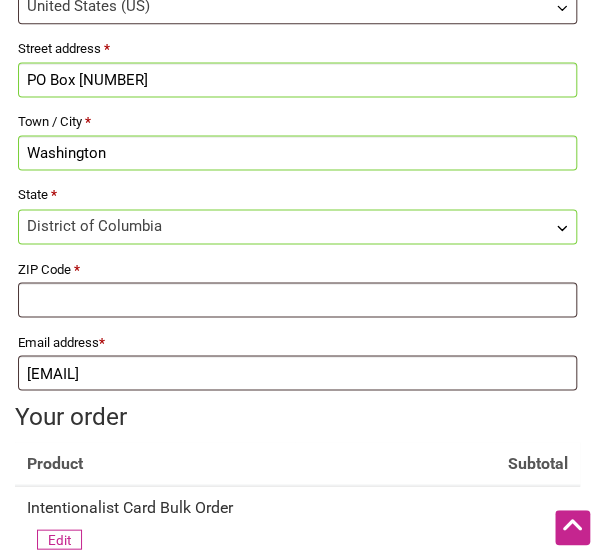 scroll, scrollTop: 632, scrollLeft: 0, axis: vertical 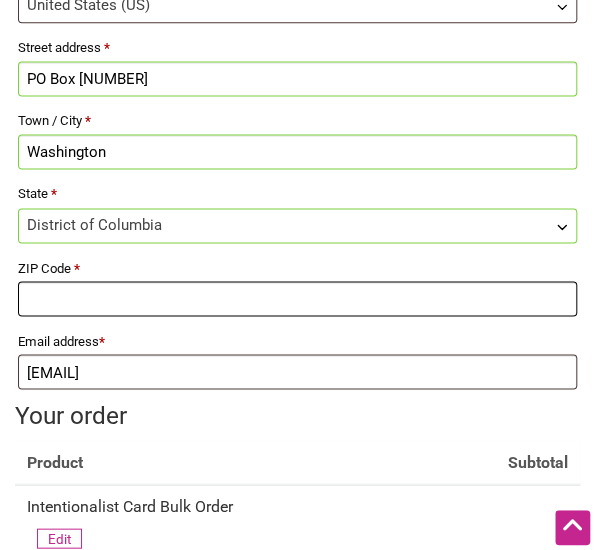 click on "ZIP Code   *" at bounding box center (297, 298) 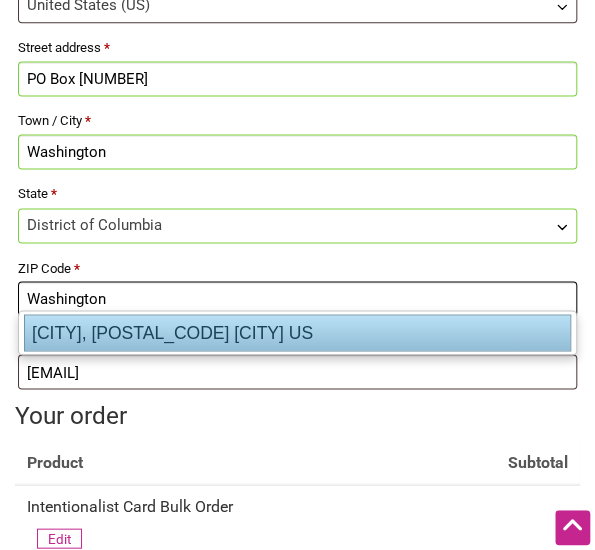 click on "[CITY], [POSTAL_CODE] [CITY] US" at bounding box center (297, 332) 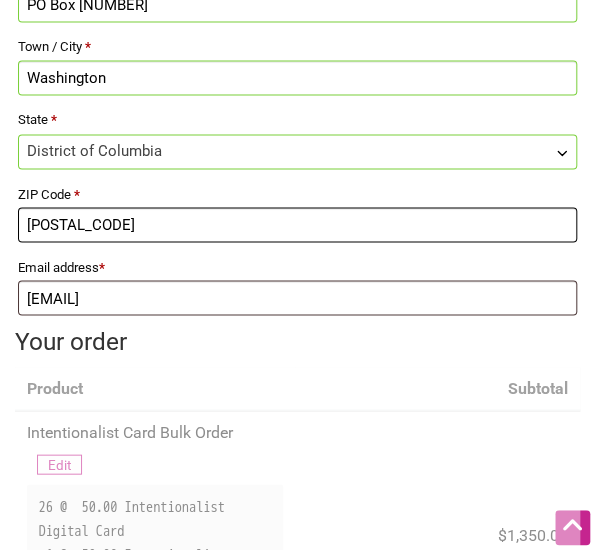 scroll, scrollTop: 714, scrollLeft: 0, axis: vertical 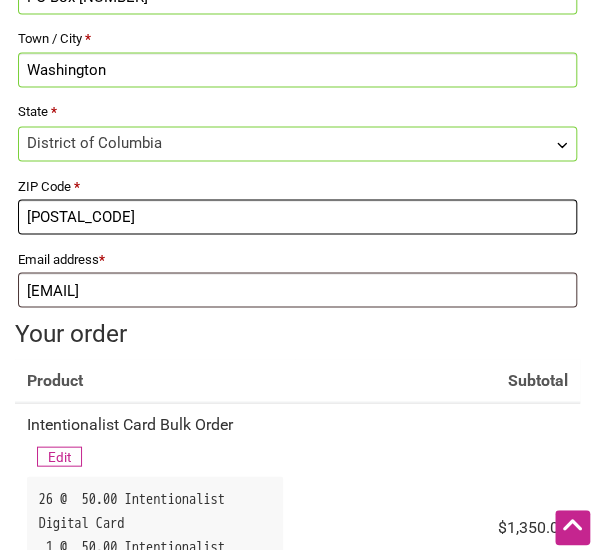 type on "[POSTAL_CODE]" 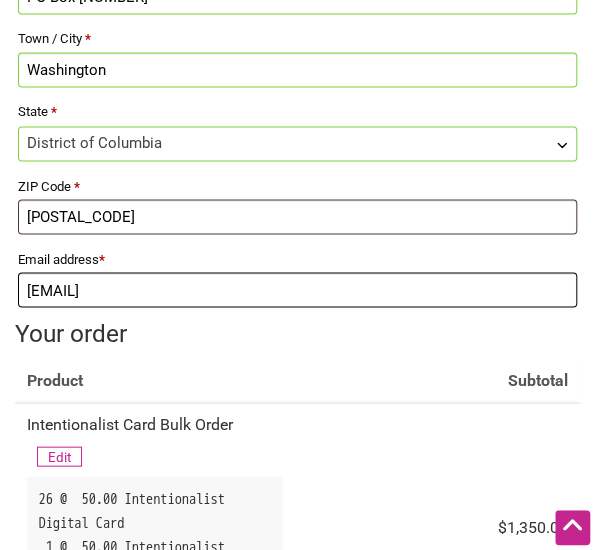 click on "[EMAIL]" at bounding box center (297, 289) 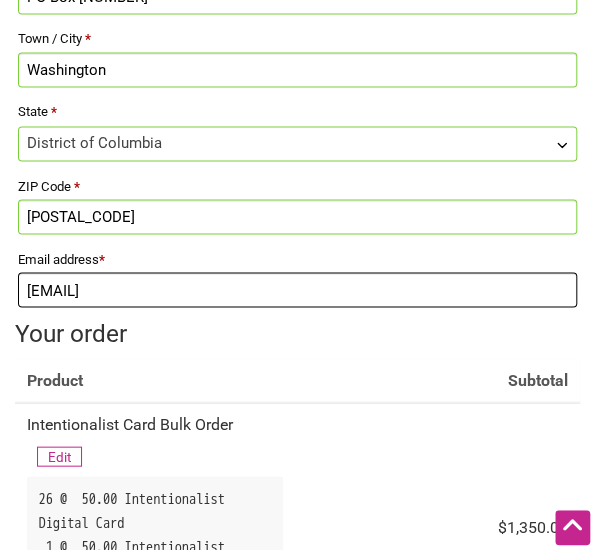 click on "[EMAIL]" at bounding box center (297, 289) 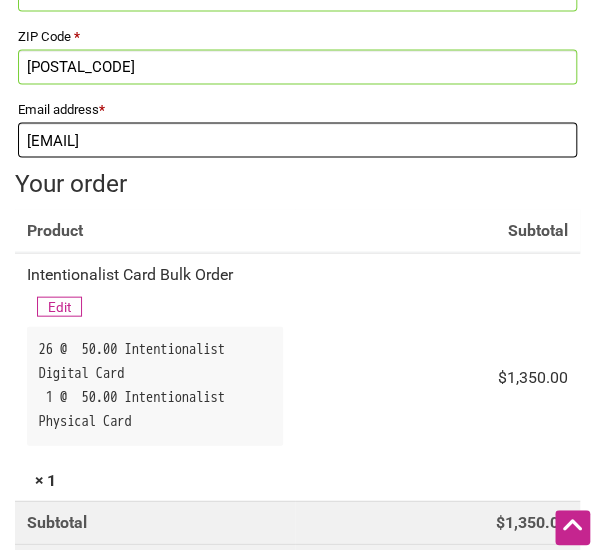 scroll, scrollTop: 865, scrollLeft: 0, axis: vertical 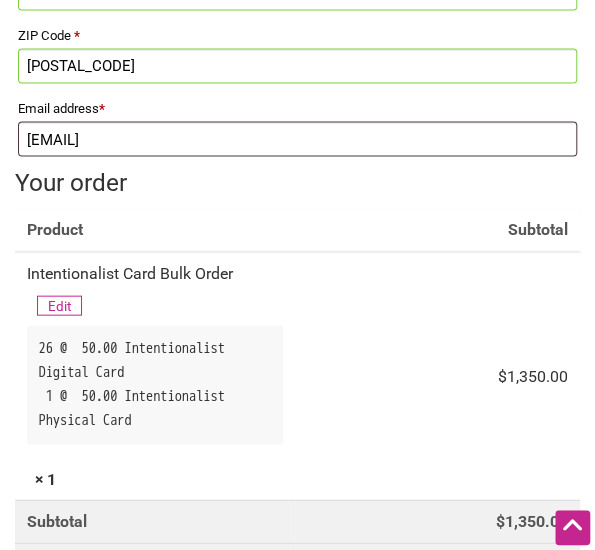 click on "Subtotal" at bounding box center [437, 229] 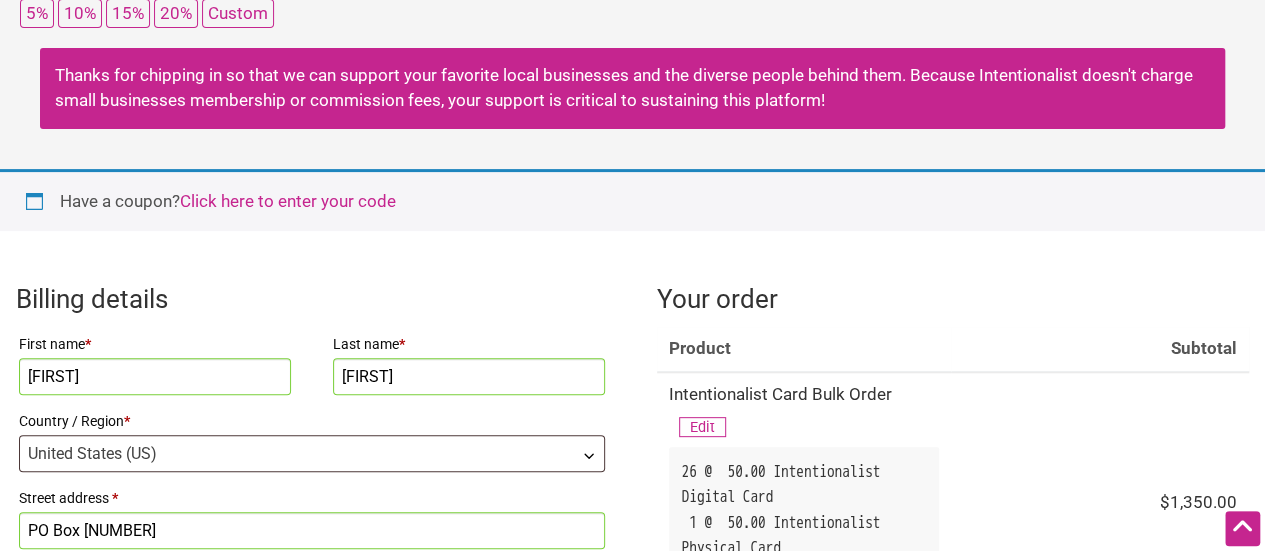 scroll, scrollTop: 200, scrollLeft: 0, axis: vertical 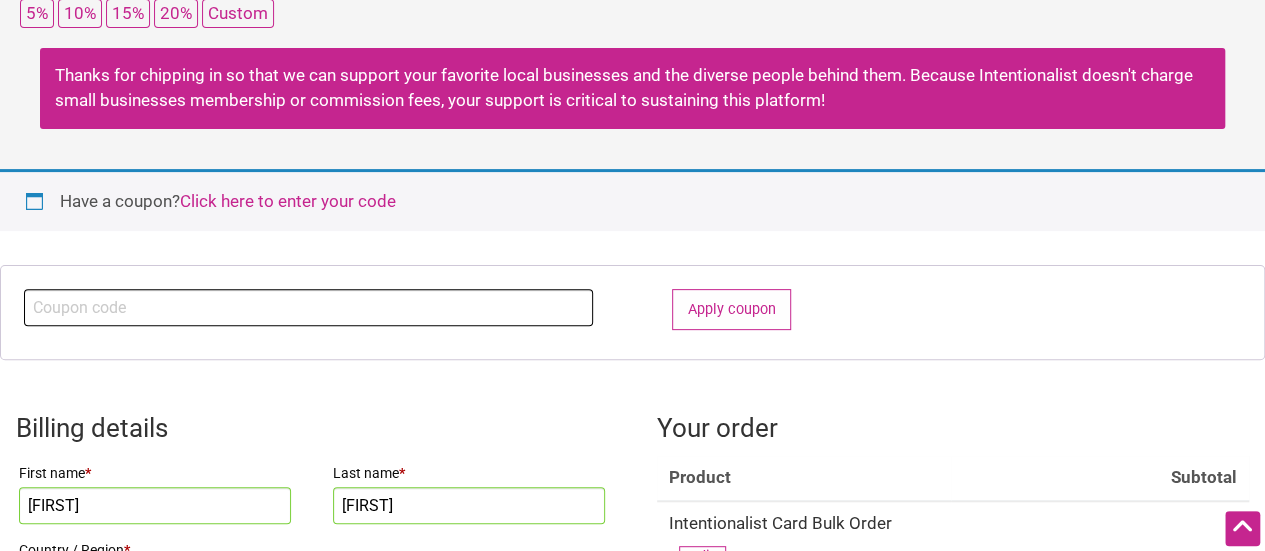 paste on "[COUPON_CODE]" 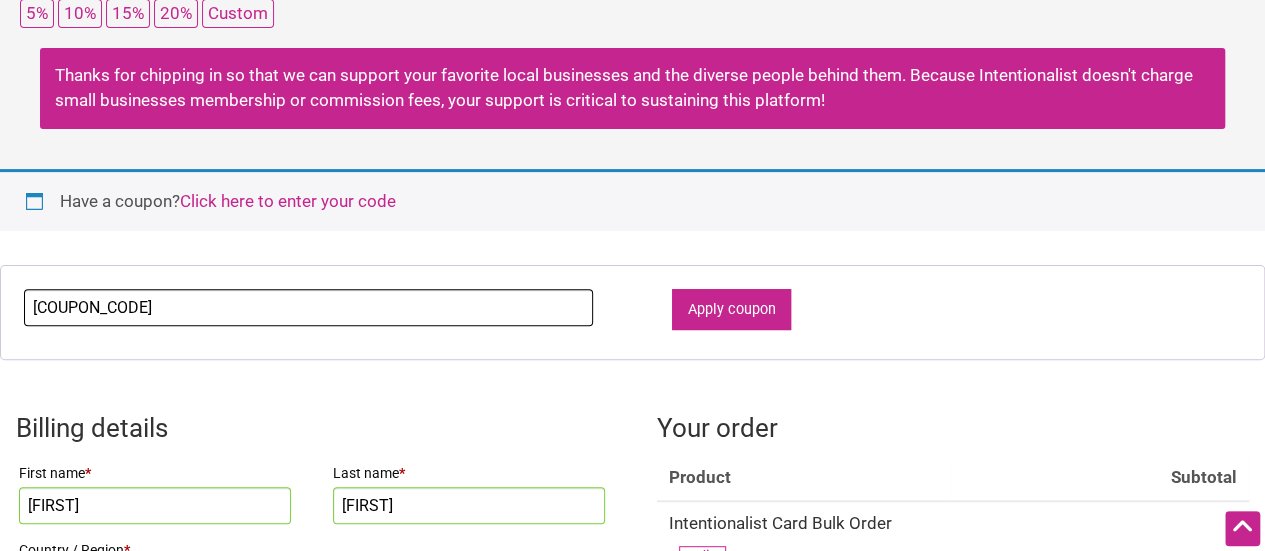 type on "[COUPON_CODE]" 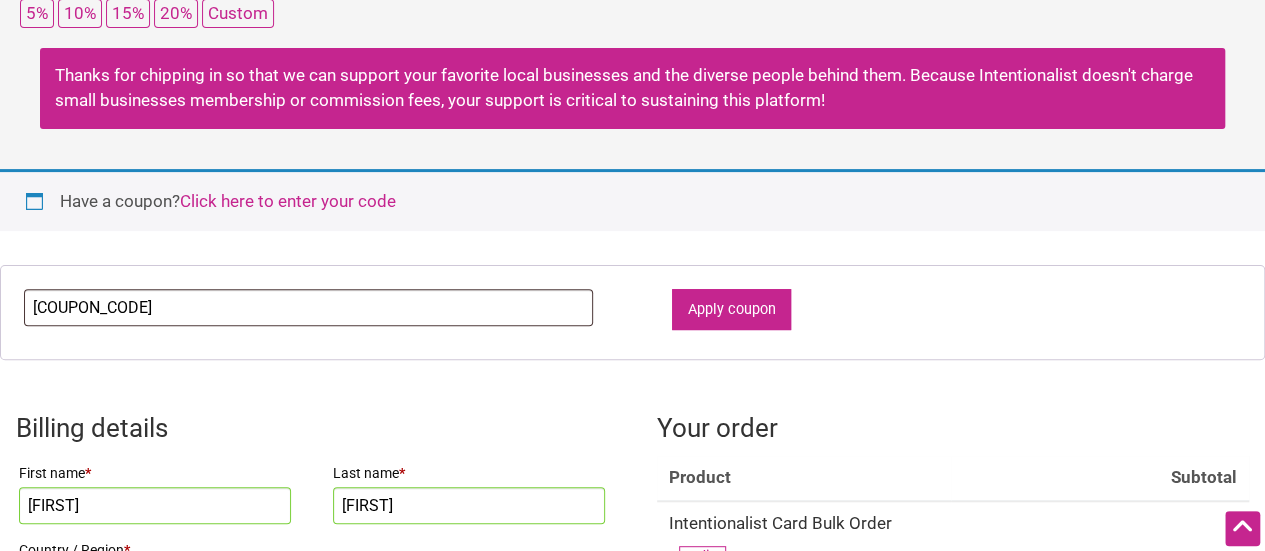 click on "Apply coupon" at bounding box center (731, 309) 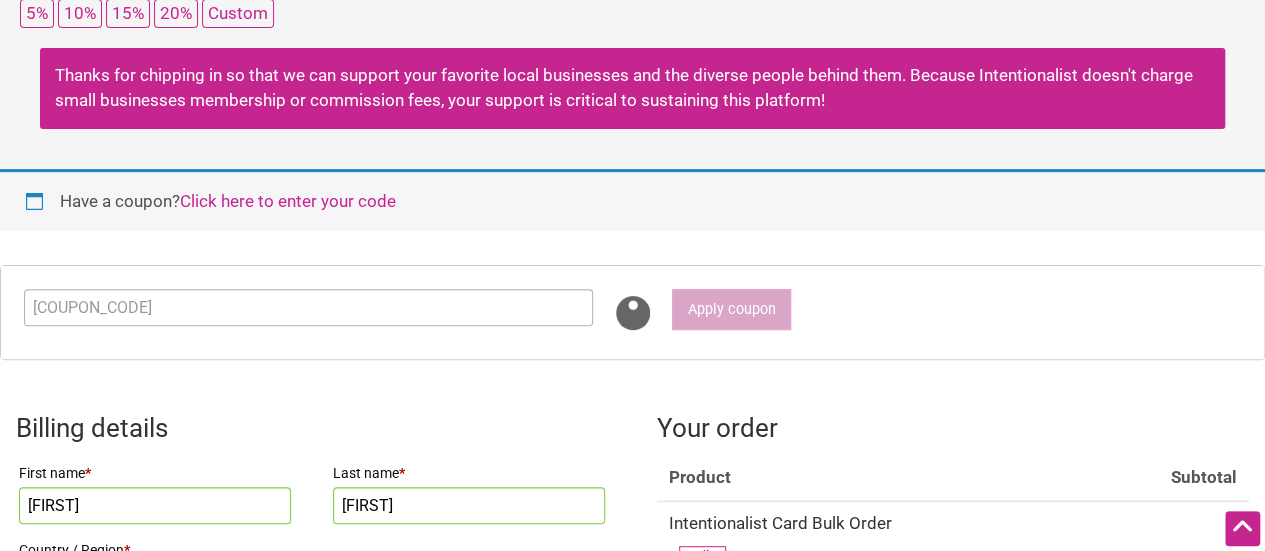 type 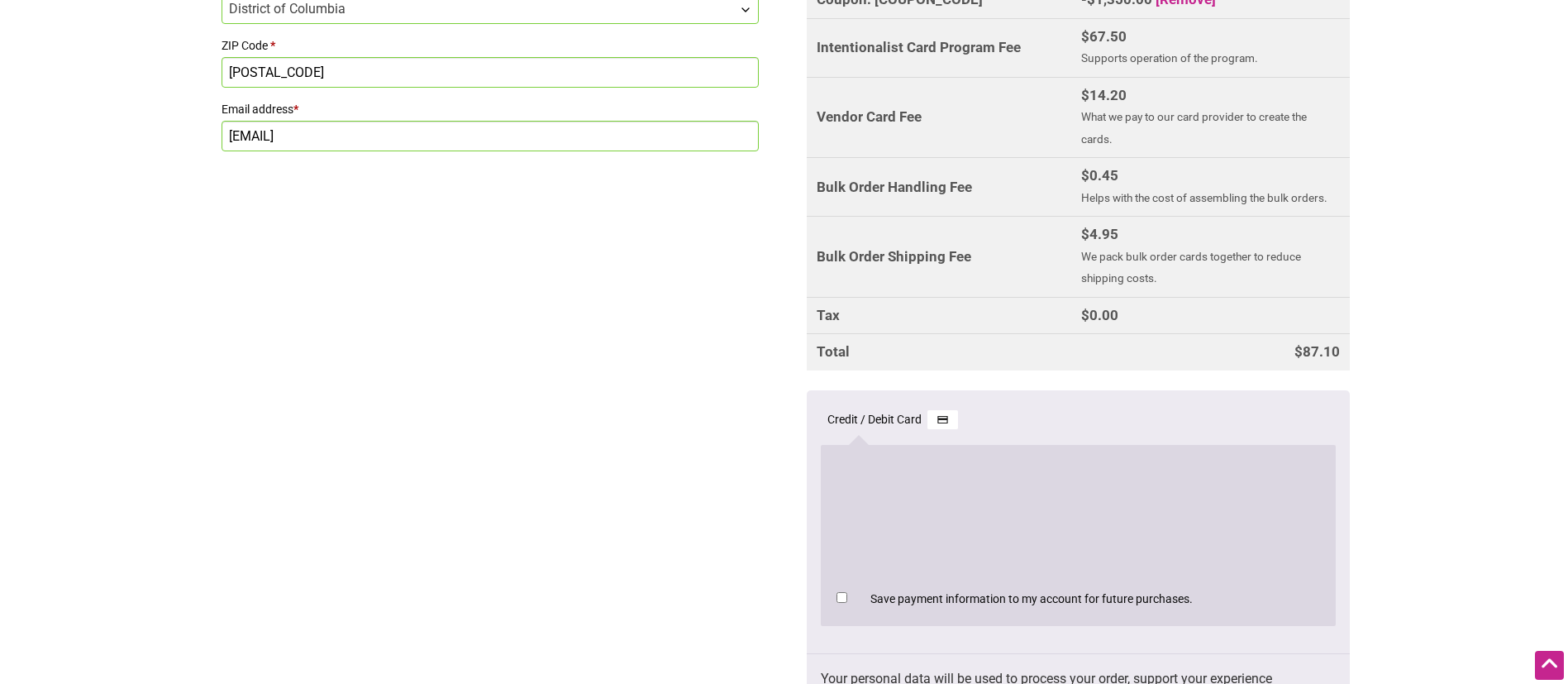 scroll, scrollTop: 802, scrollLeft: 0, axis: vertical 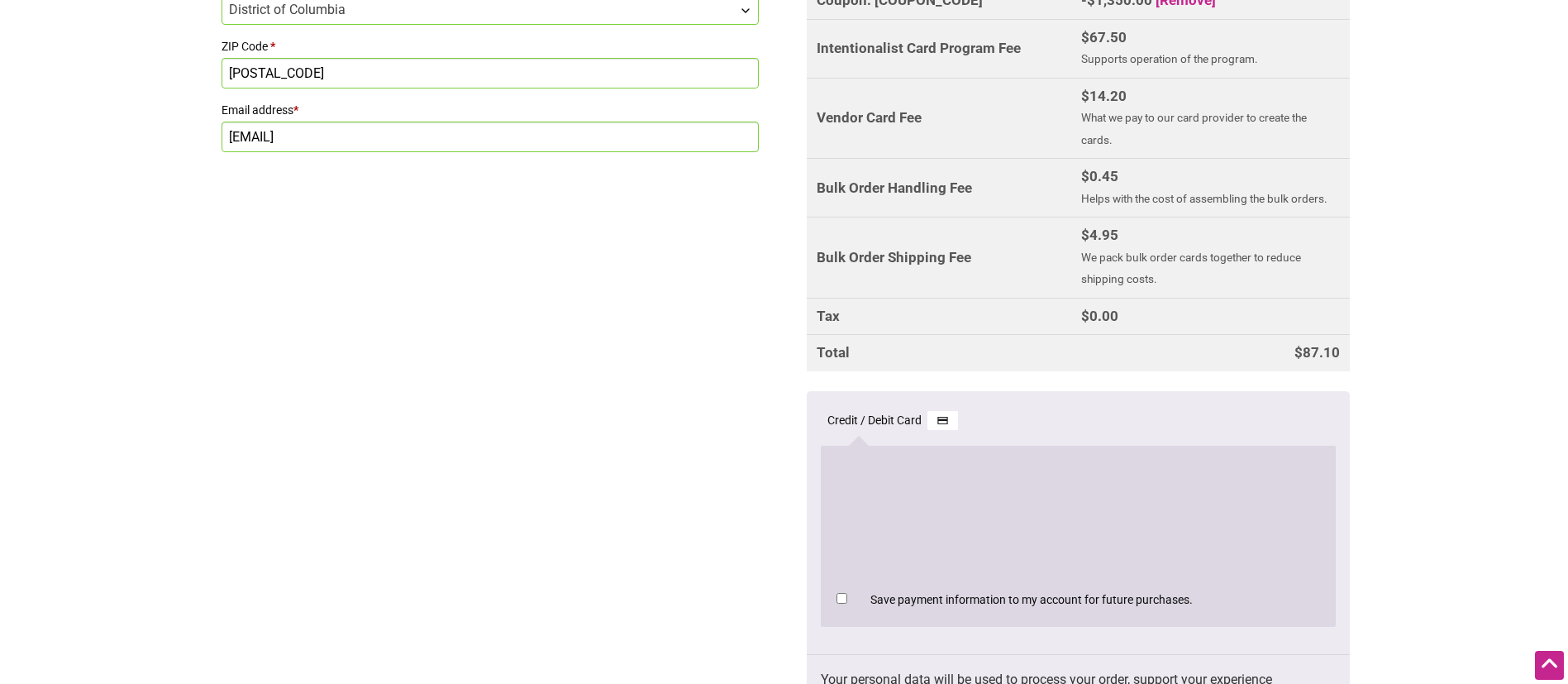 click at bounding box center [942, 420] 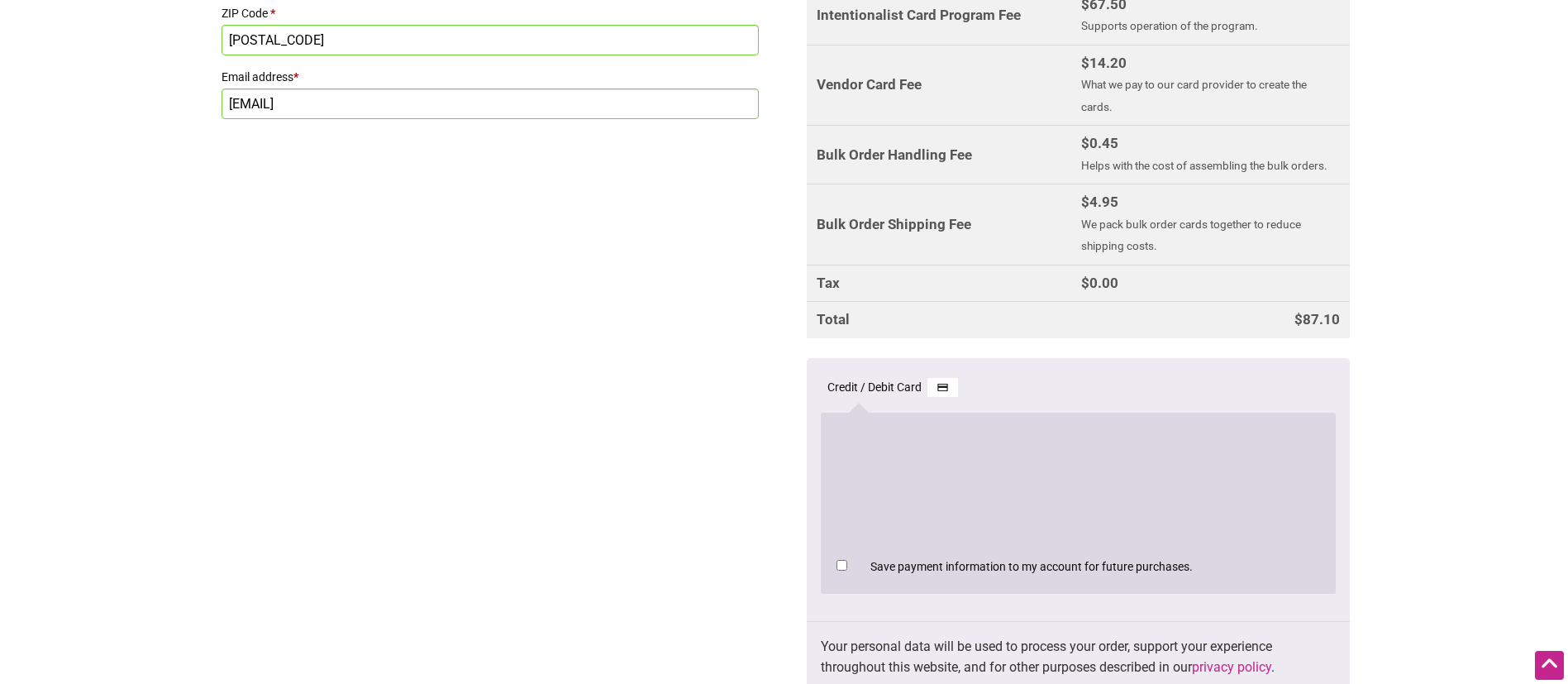 scroll, scrollTop: 840, scrollLeft: 0, axis: vertical 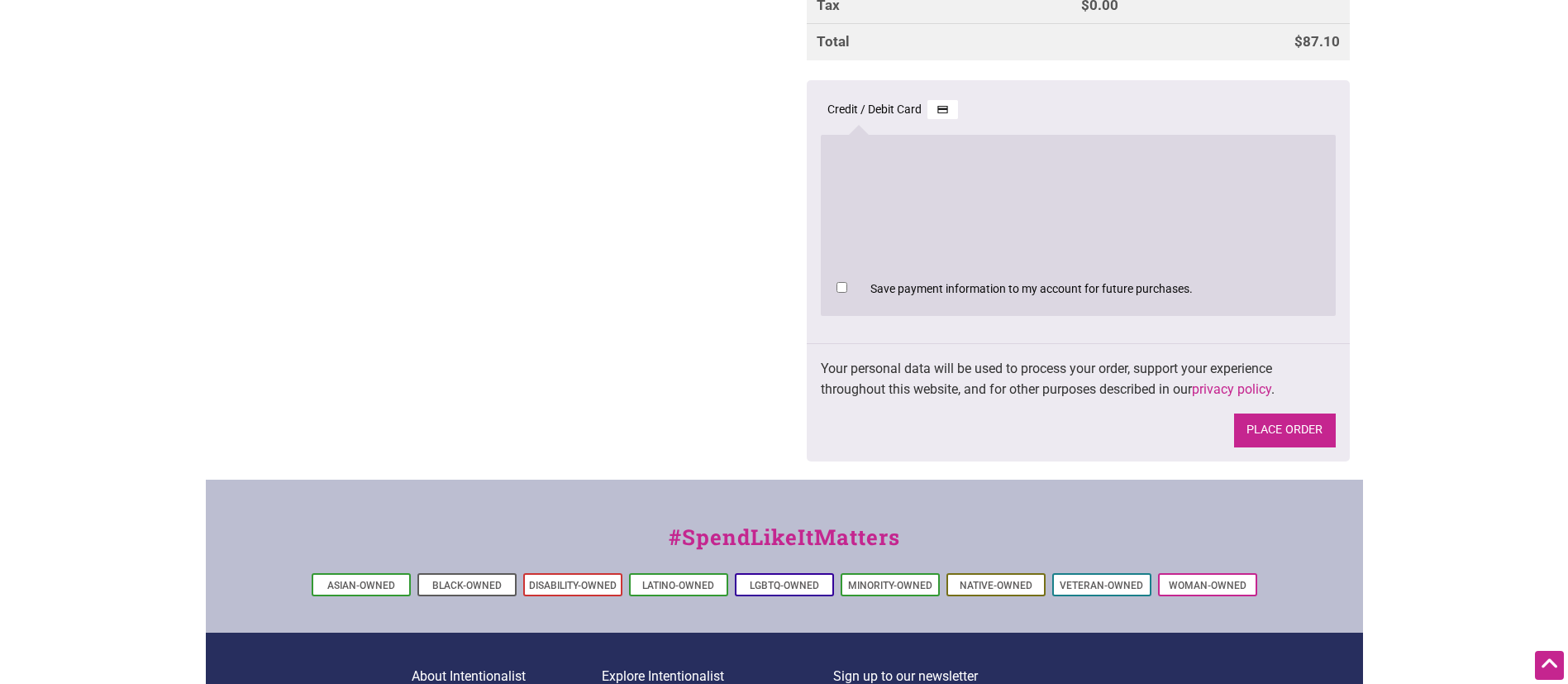 click on "Place order" at bounding box center (1284, 430) 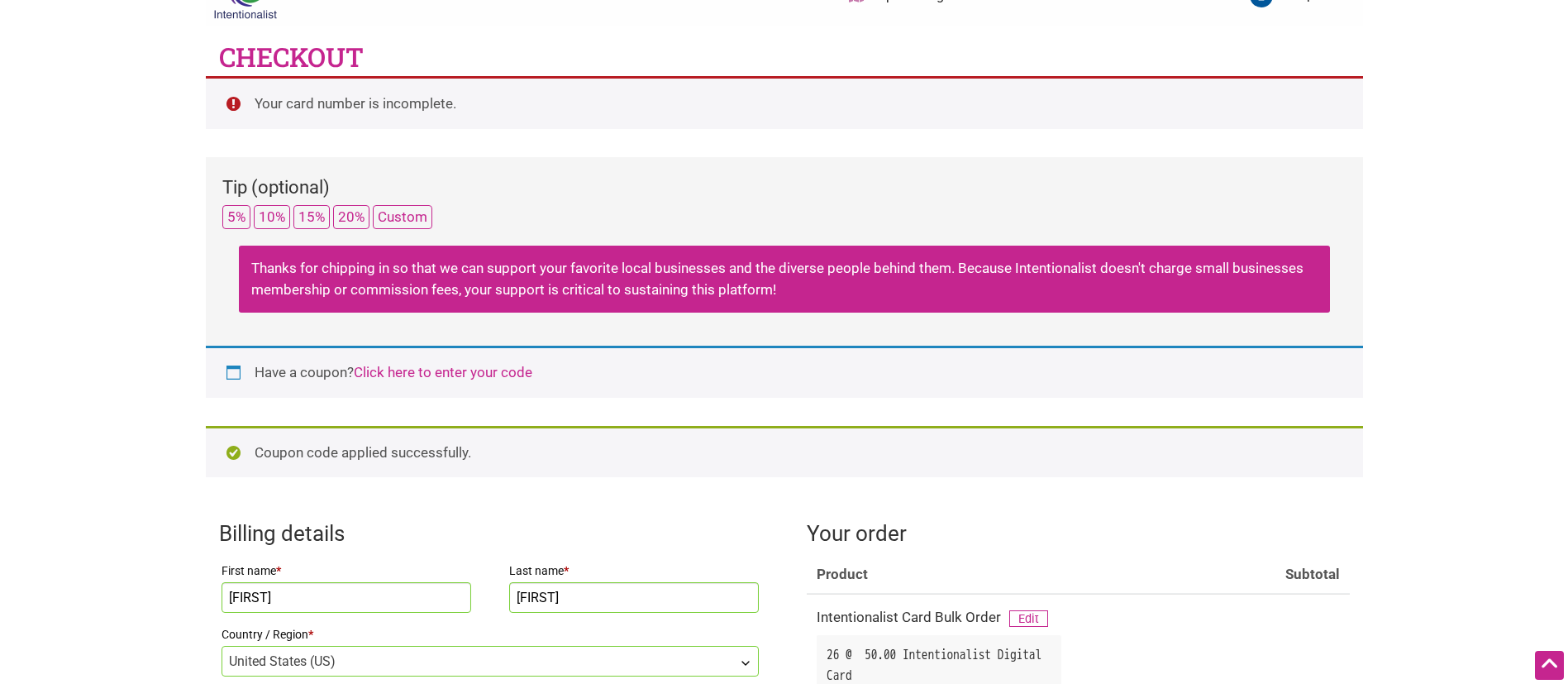 scroll, scrollTop: 34, scrollLeft: 0, axis: vertical 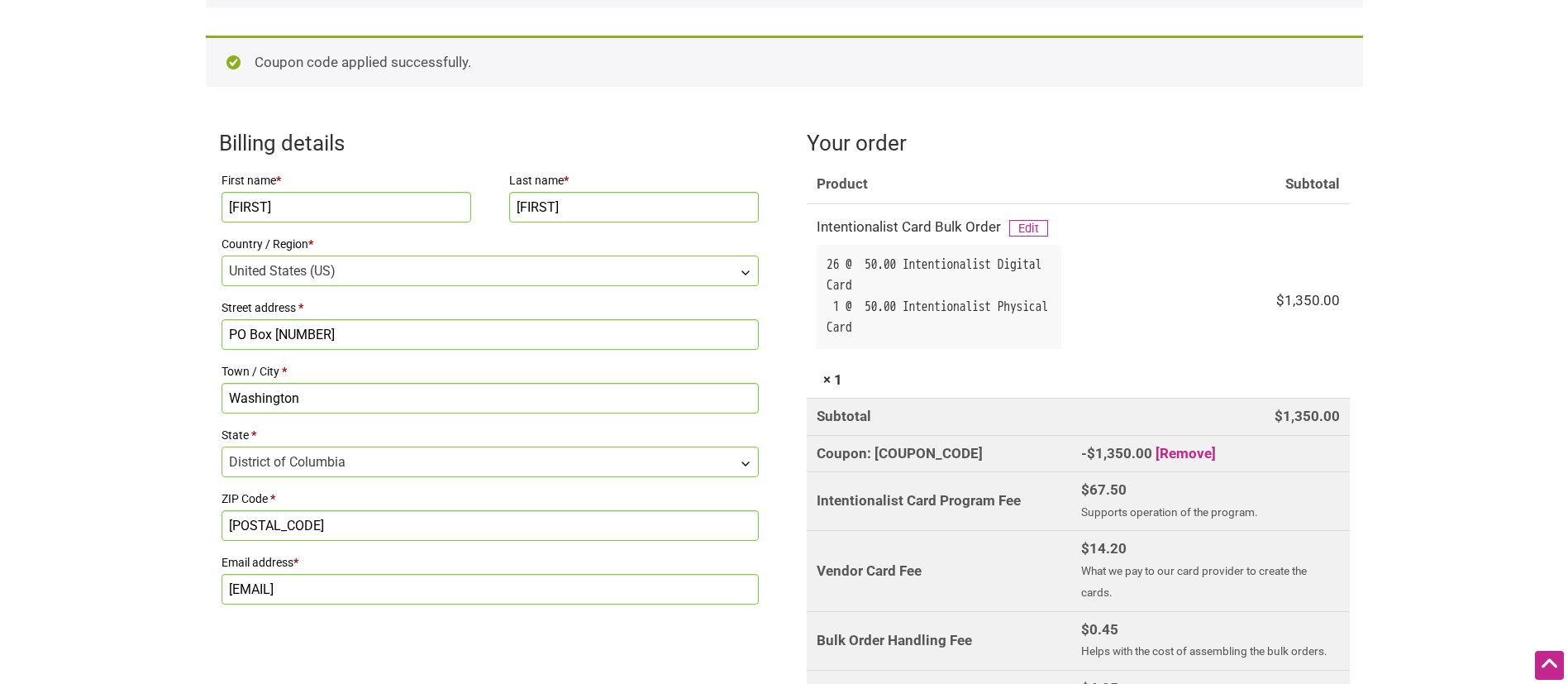 click on "1 item $[PRICE] [FIRST] Favorites My Cards My Gift Cards My Account Log out" at bounding box center [784, -89] 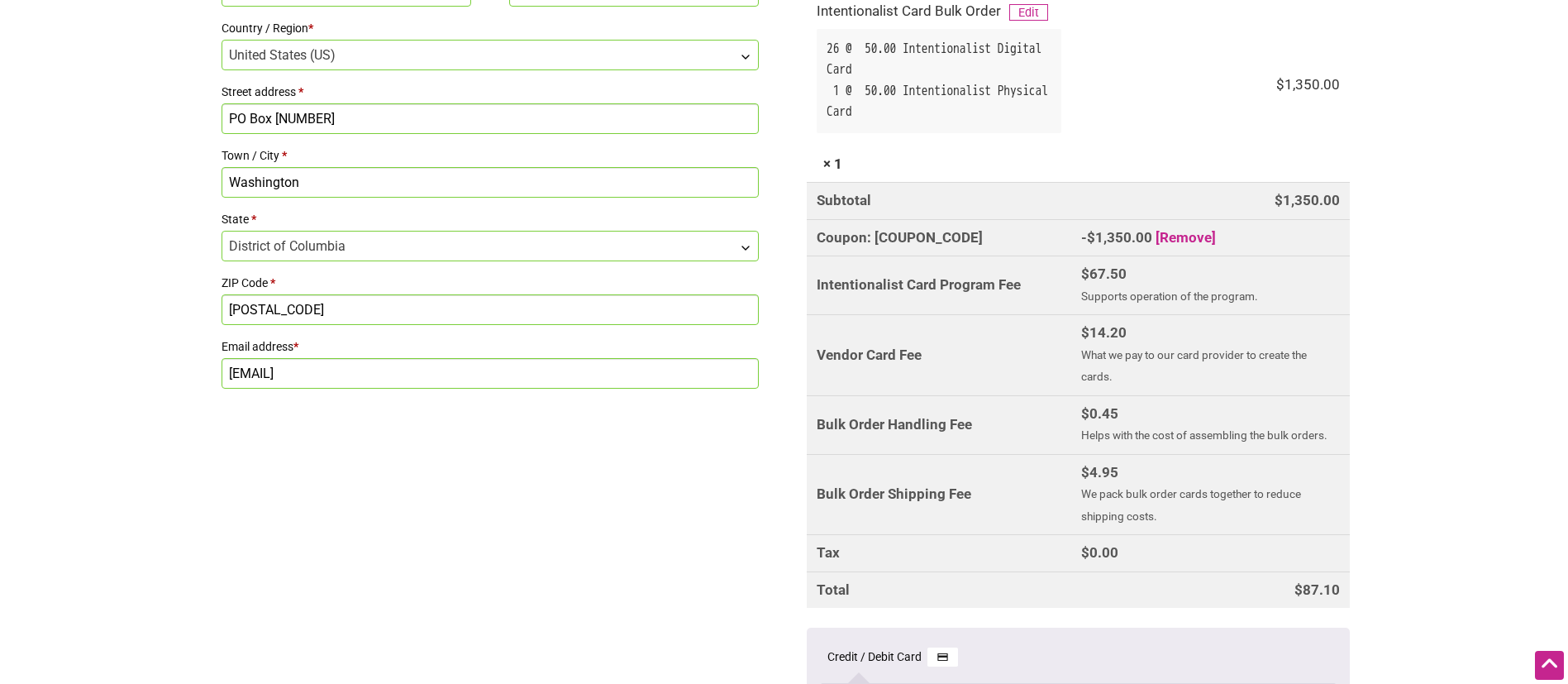 scroll, scrollTop: 629, scrollLeft: 0, axis: vertical 